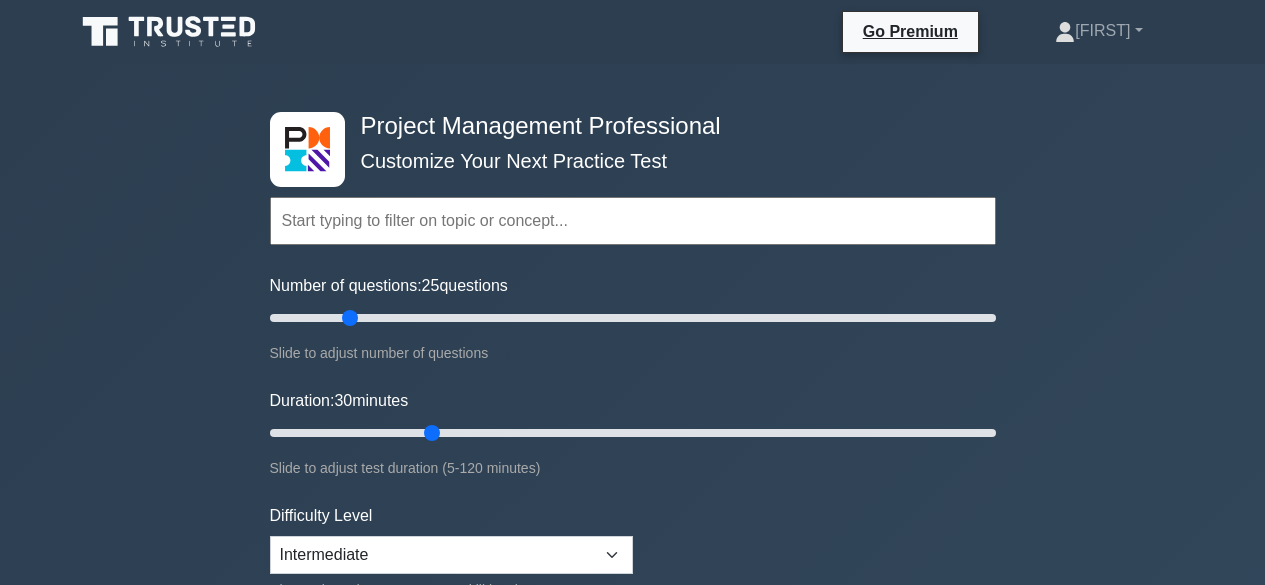 scroll, scrollTop: 0, scrollLeft: 0, axis: both 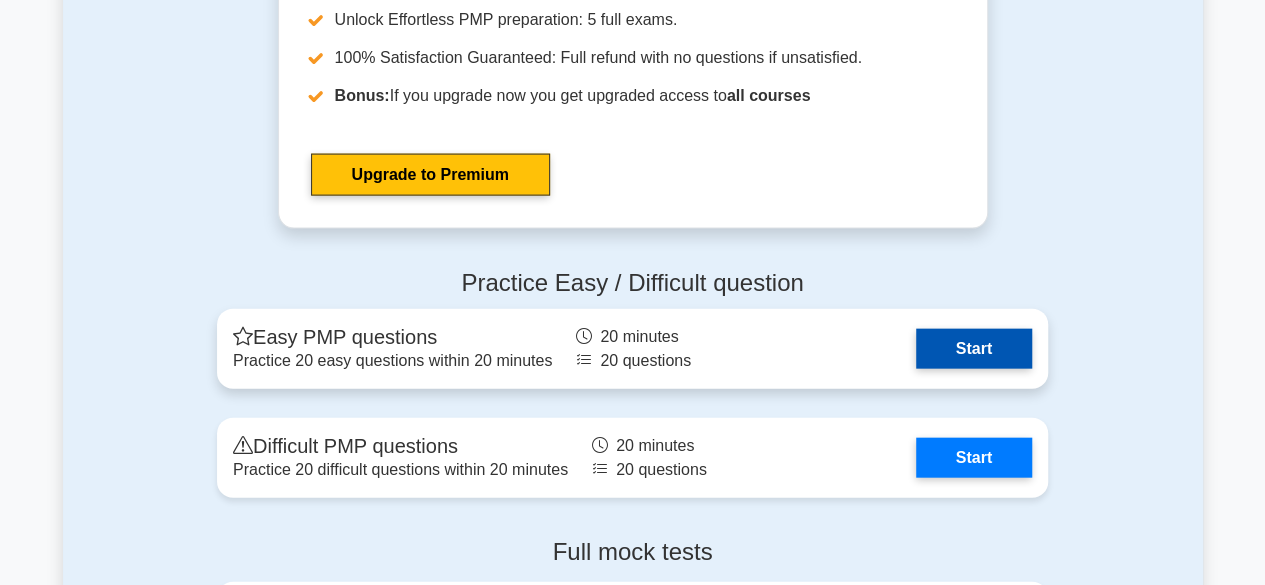 click on "Start" at bounding box center (974, 349) 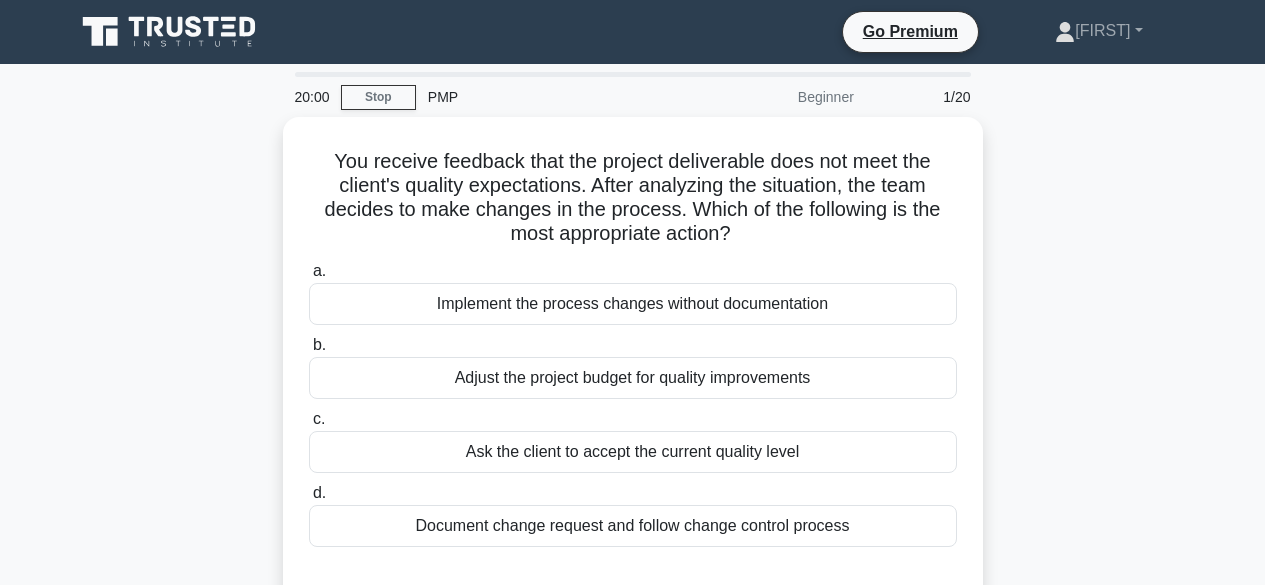 scroll, scrollTop: 0, scrollLeft: 0, axis: both 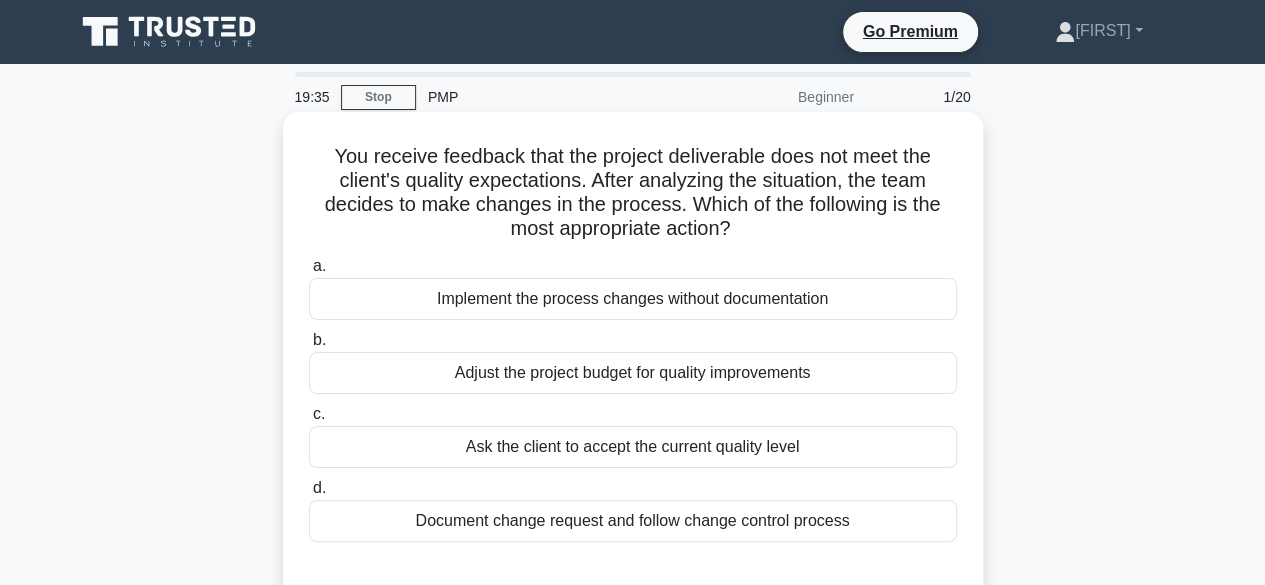 click on "Document change request and follow change control process" at bounding box center [633, 521] 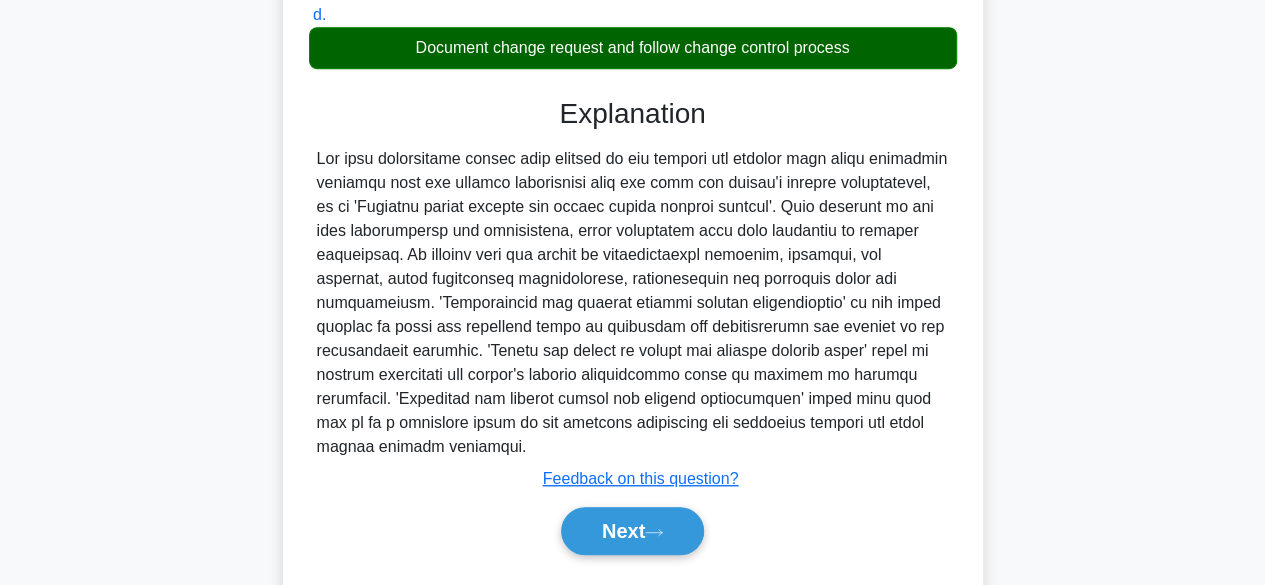 scroll, scrollTop: 525, scrollLeft: 0, axis: vertical 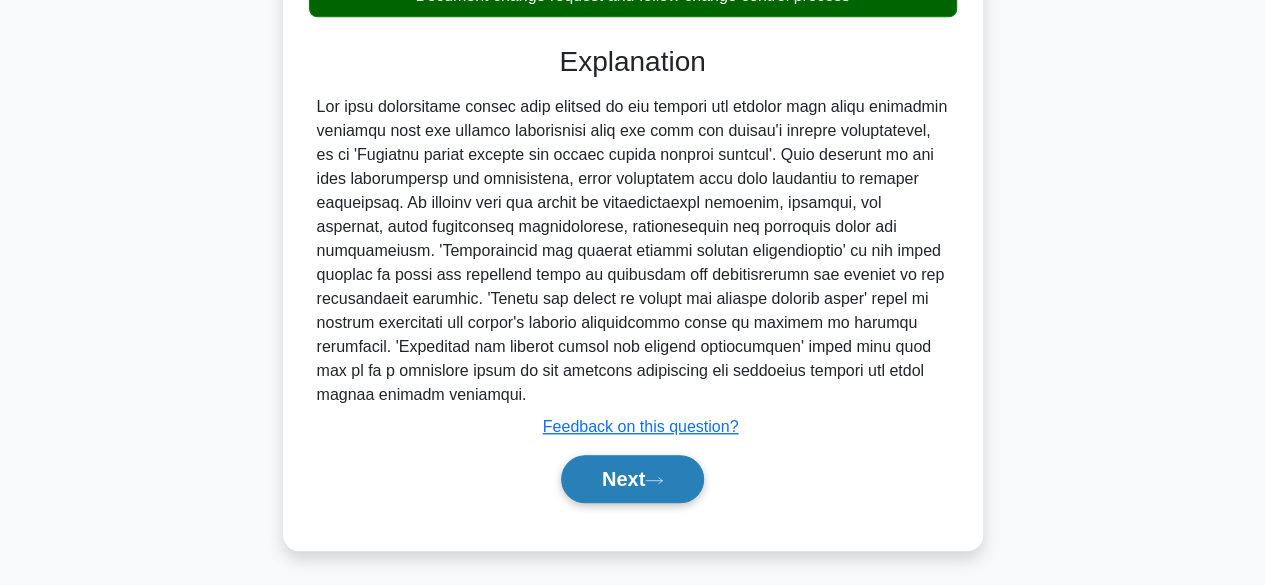 click on "Next" at bounding box center (632, 479) 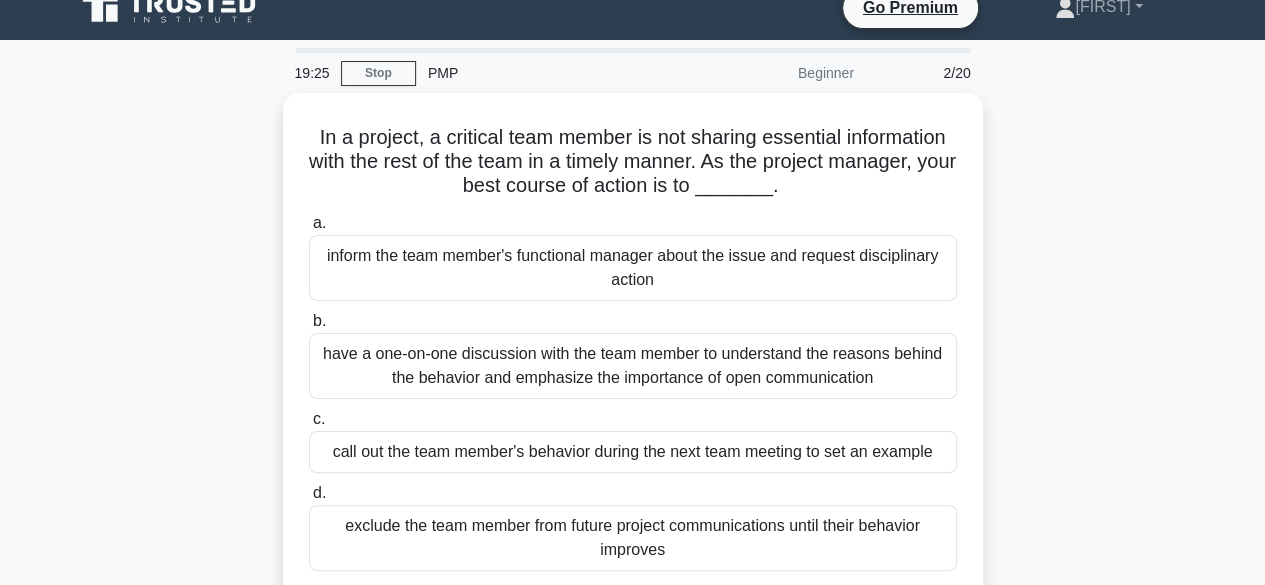 scroll, scrollTop: 19, scrollLeft: 0, axis: vertical 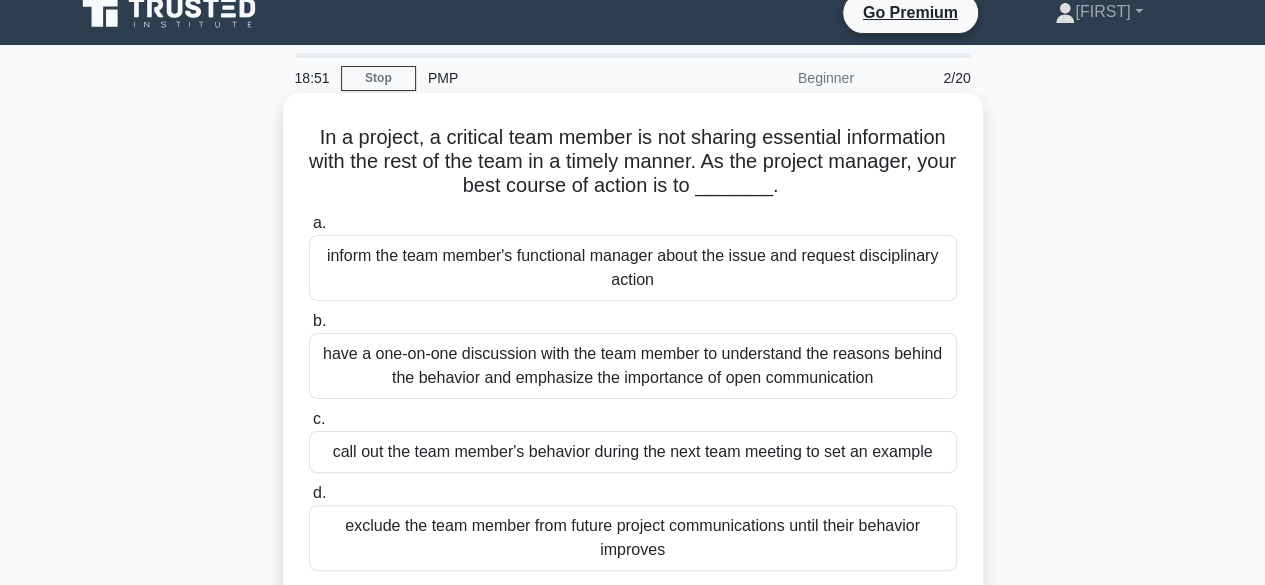 click on "have a one-on-one discussion with the team member to understand the reasons behind the behavior and emphasize the importance of open communication" at bounding box center (633, 366) 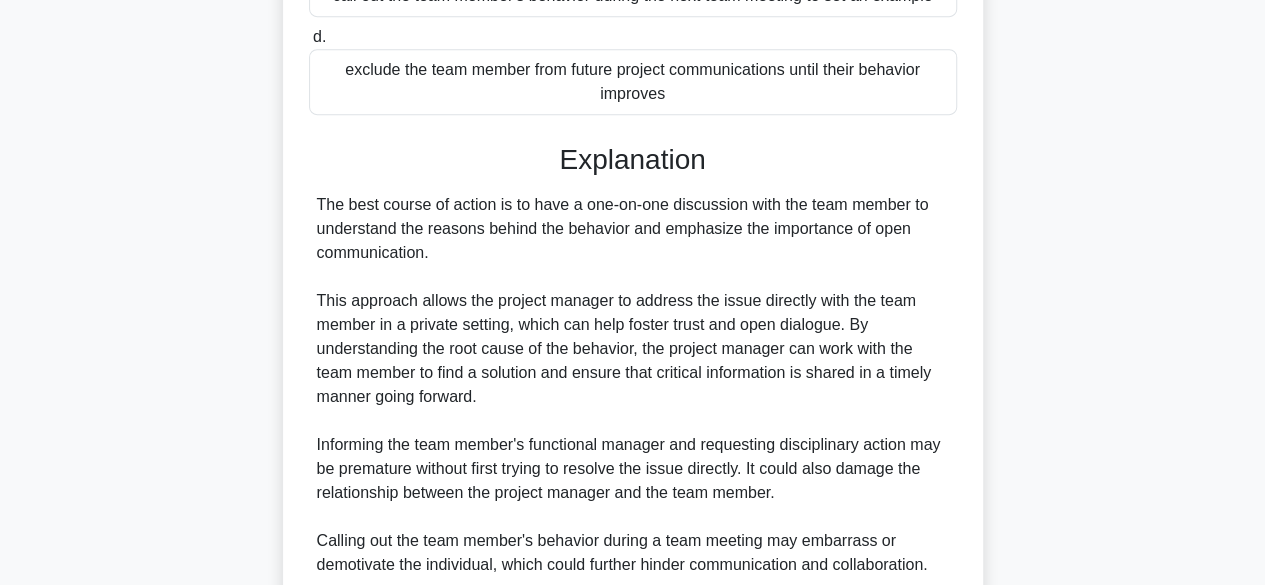 scroll, scrollTop: 496, scrollLeft: 0, axis: vertical 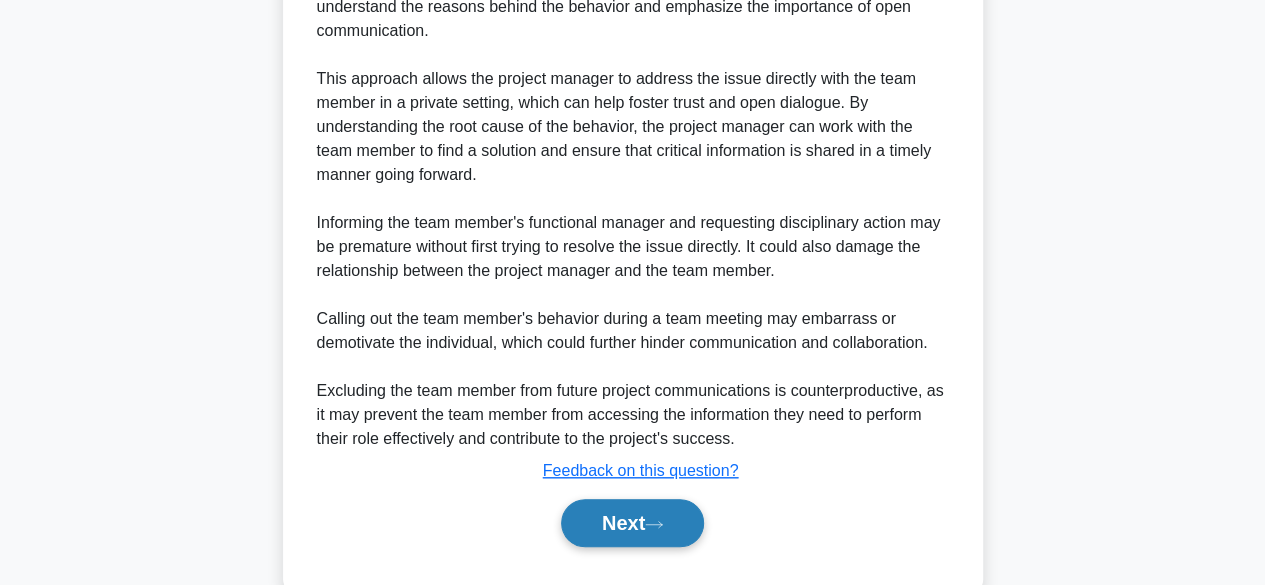 click on "Next" at bounding box center [632, 523] 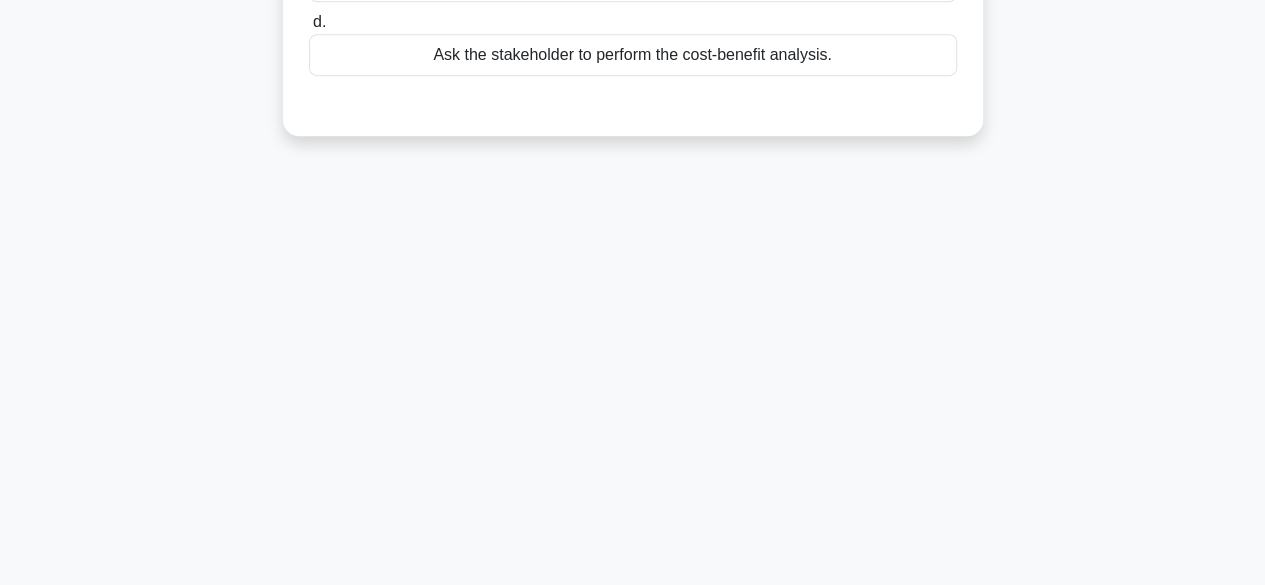 scroll, scrollTop: 495, scrollLeft: 0, axis: vertical 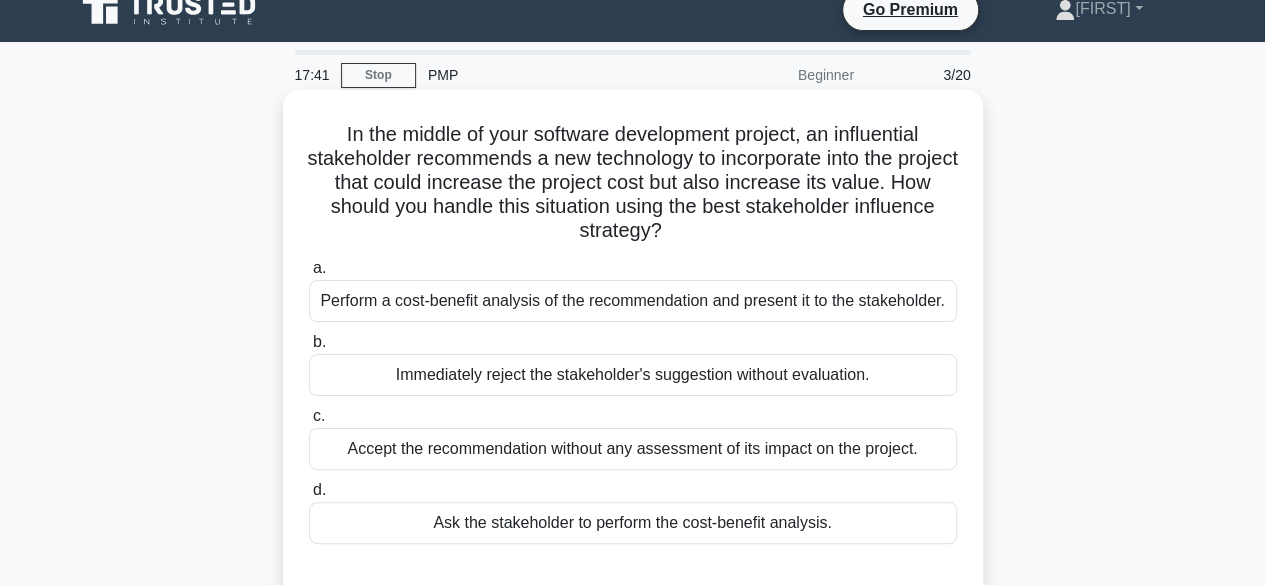 click on "Perform a cost-benefit analysis of the recommendation and present it to the stakeholder." at bounding box center [633, 301] 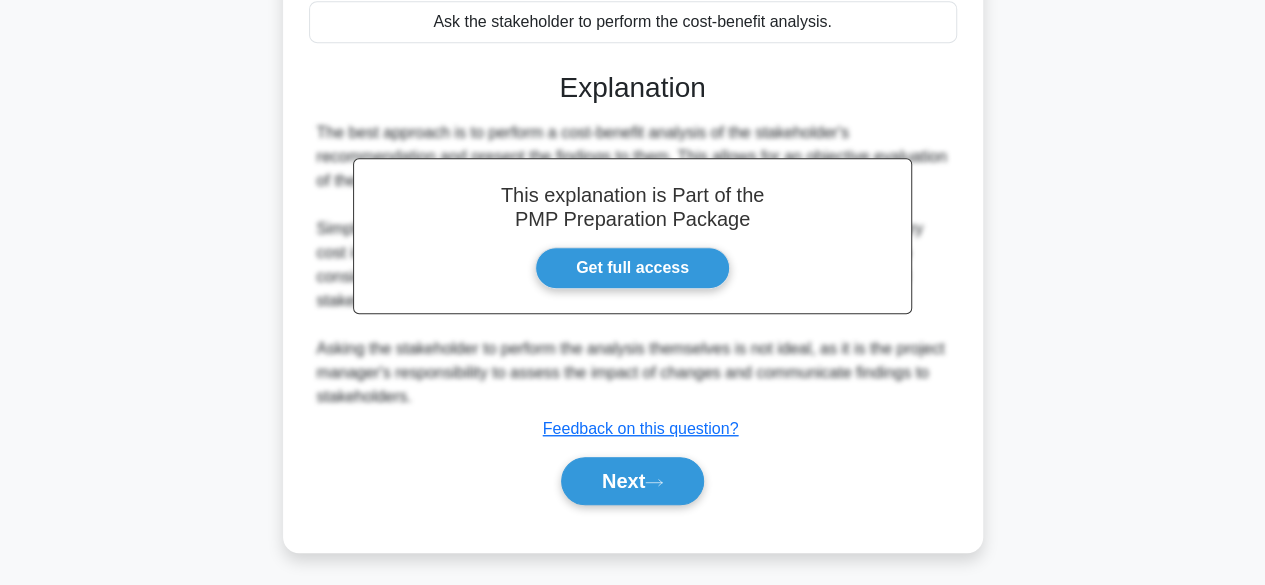 scroll, scrollTop: 549, scrollLeft: 0, axis: vertical 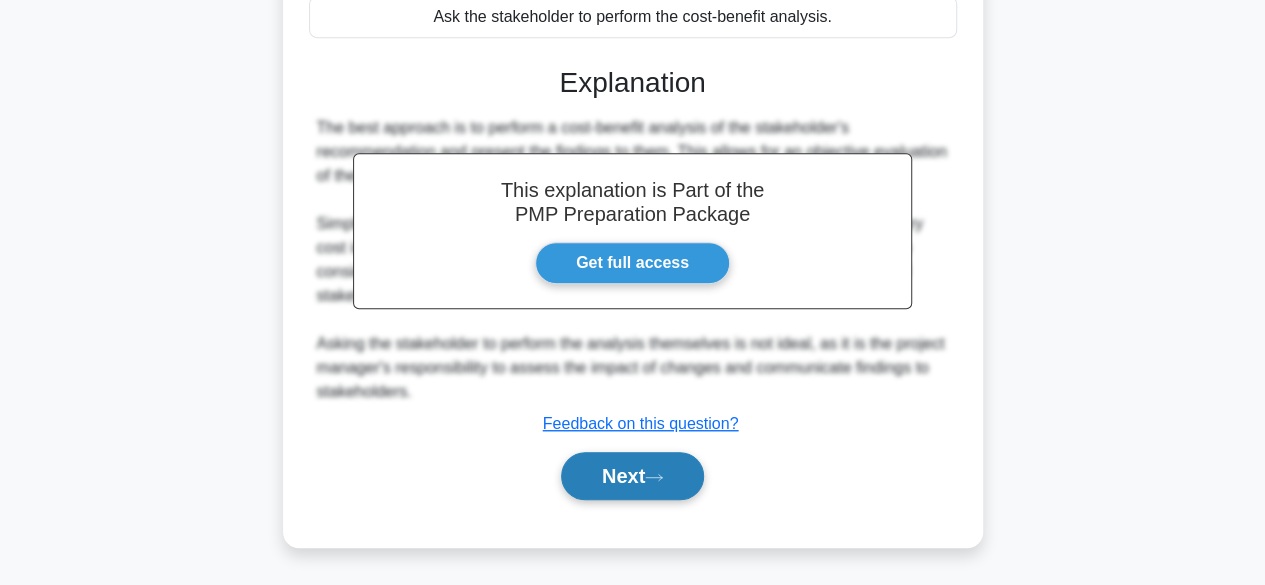 click on "Next" at bounding box center [632, 476] 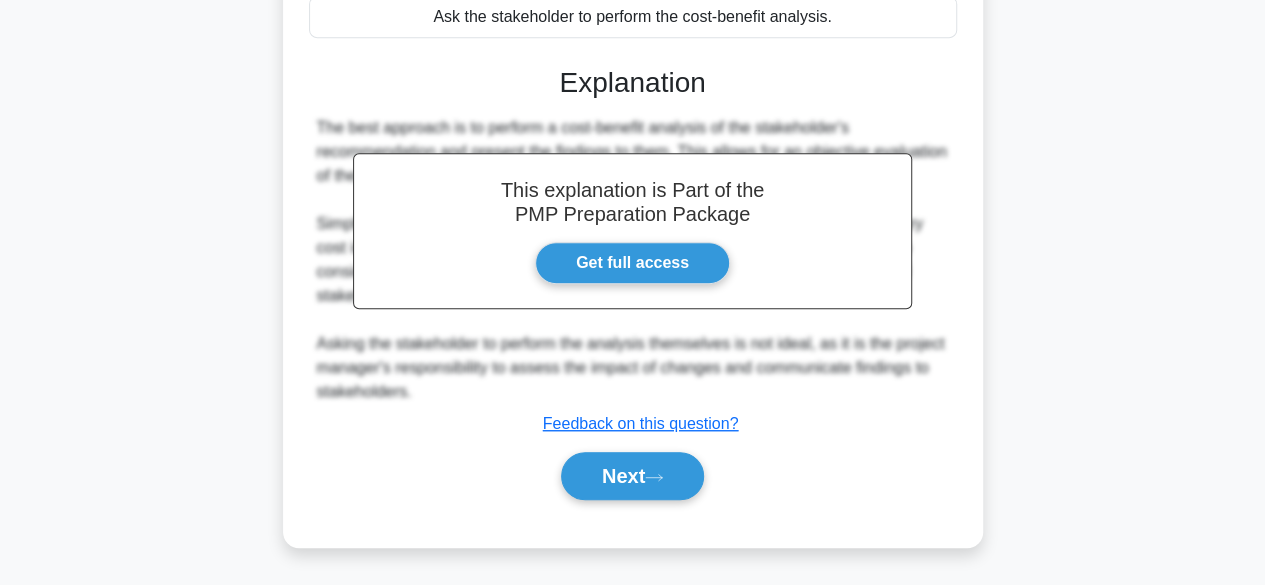 scroll, scrollTop: 495, scrollLeft: 0, axis: vertical 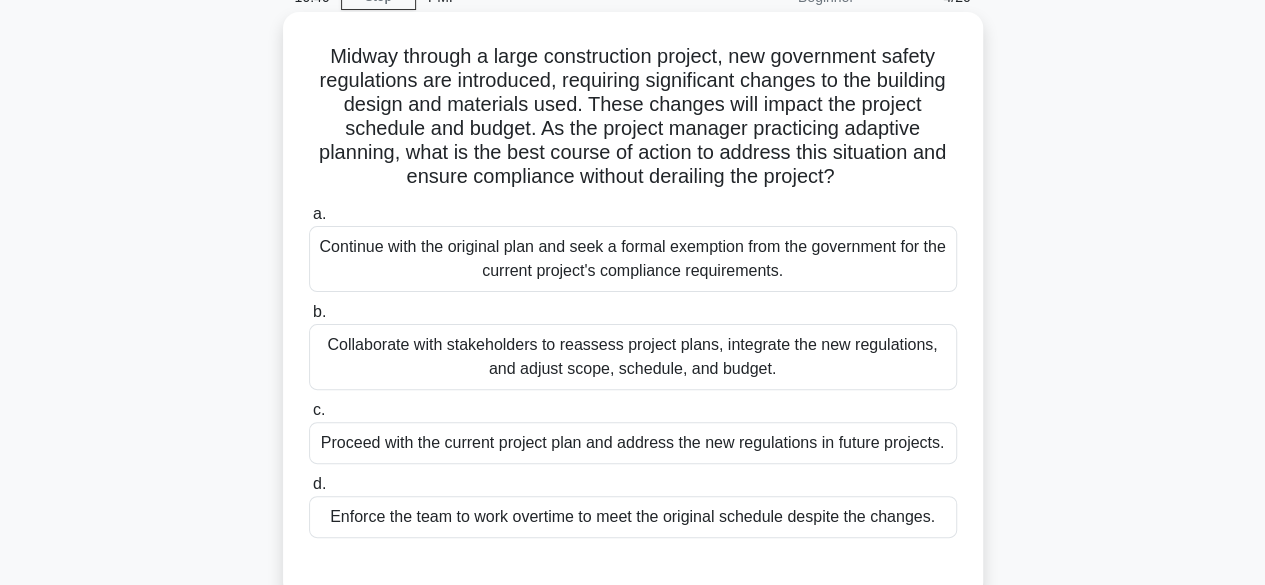 click on "Collaborate with stakeholders to reassess project plans, integrate the new regulations, and adjust scope, schedule, and budget." at bounding box center (633, 357) 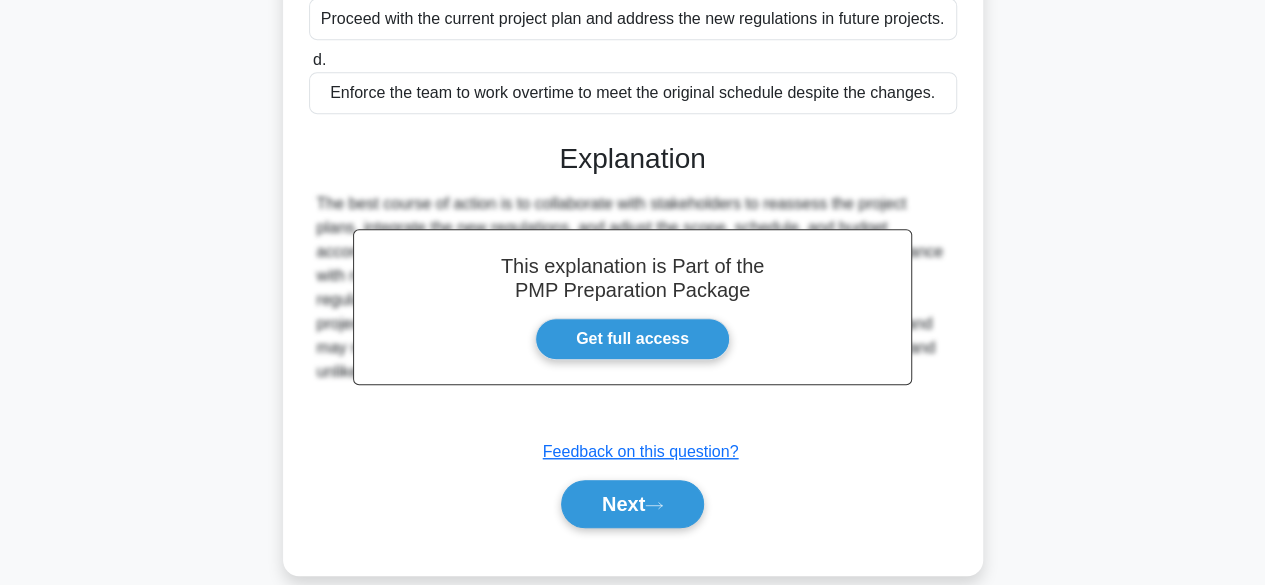 scroll, scrollTop: 549, scrollLeft: 0, axis: vertical 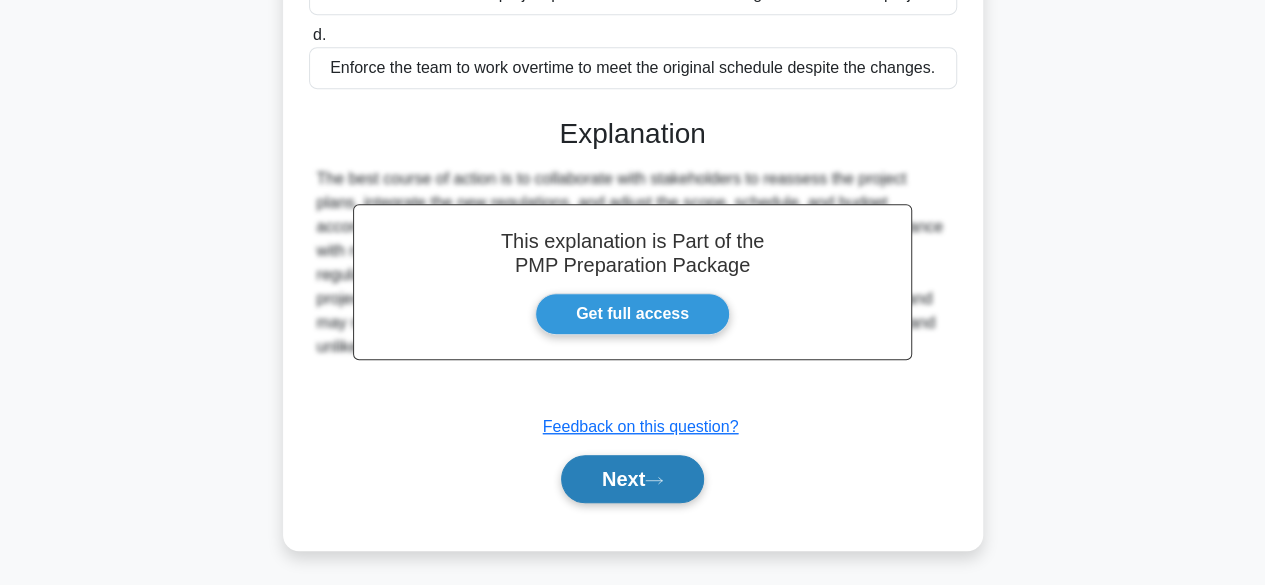 click on "Next" at bounding box center [632, 479] 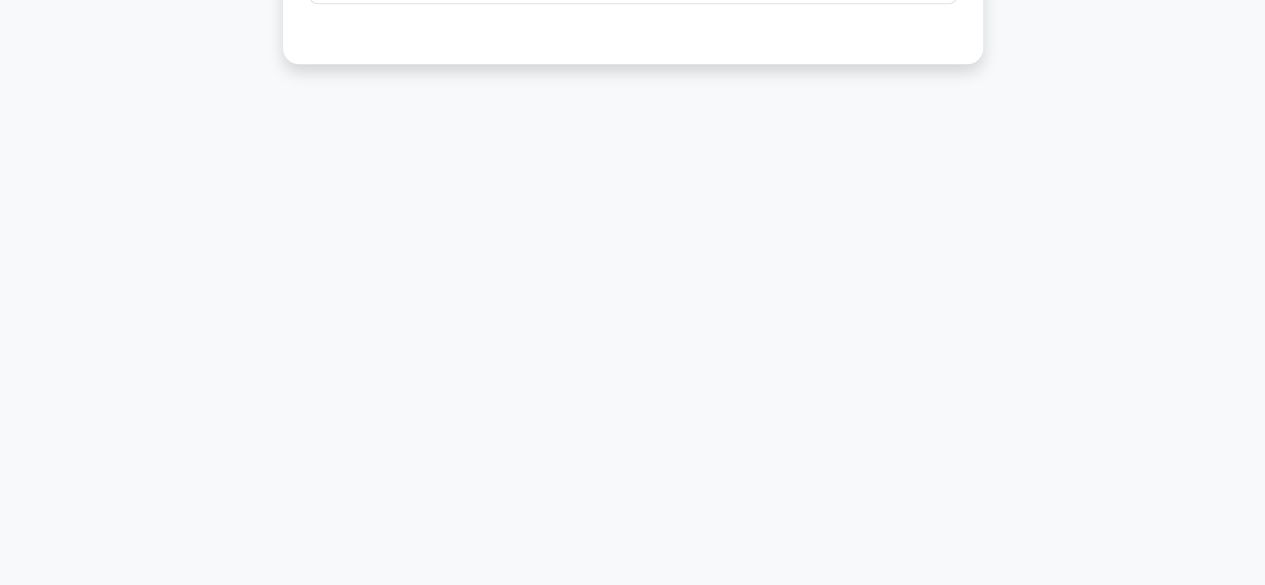 scroll, scrollTop: 495, scrollLeft: 0, axis: vertical 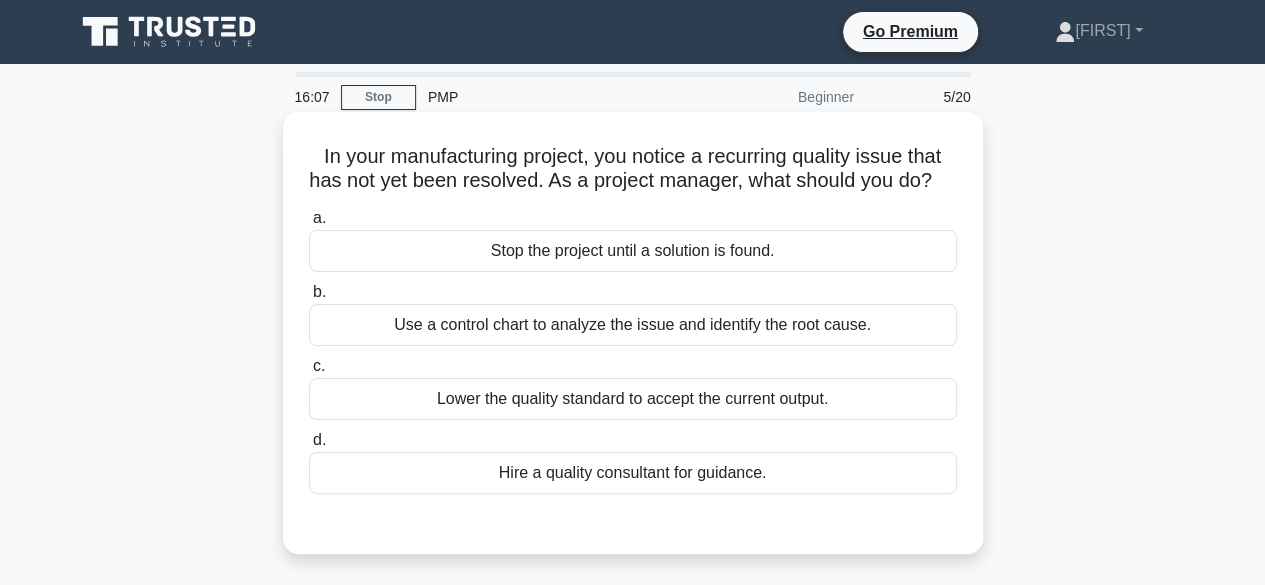 click on "Use a control chart to analyze the issue and identify the root cause." at bounding box center (633, 325) 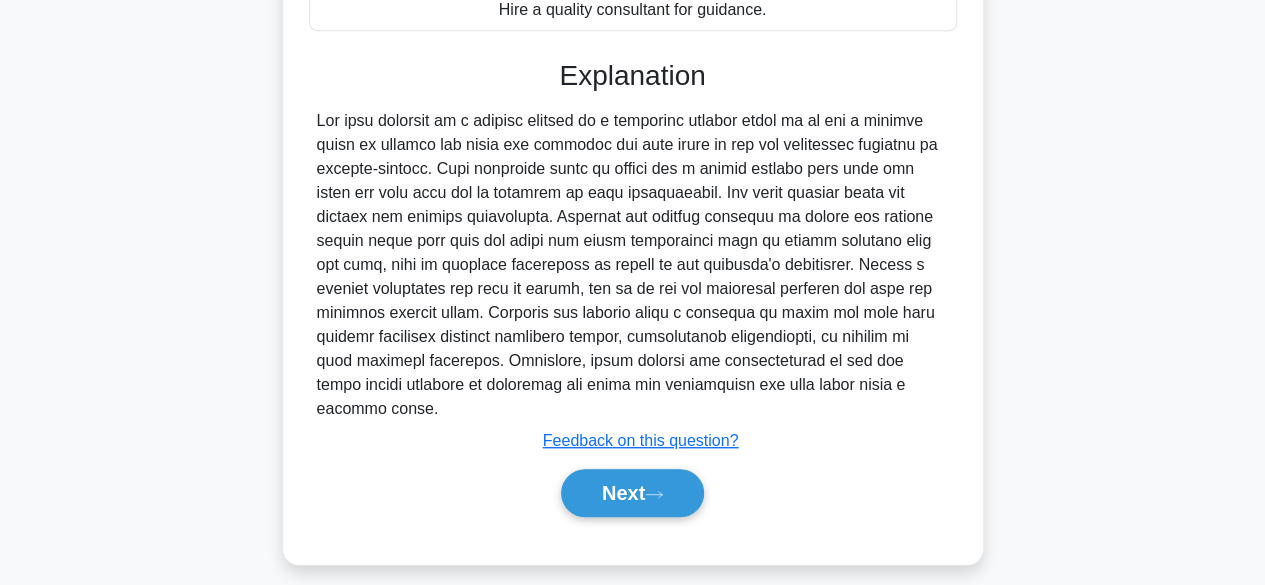 scroll, scrollTop: 482, scrollLeft: 0, axis: vertical 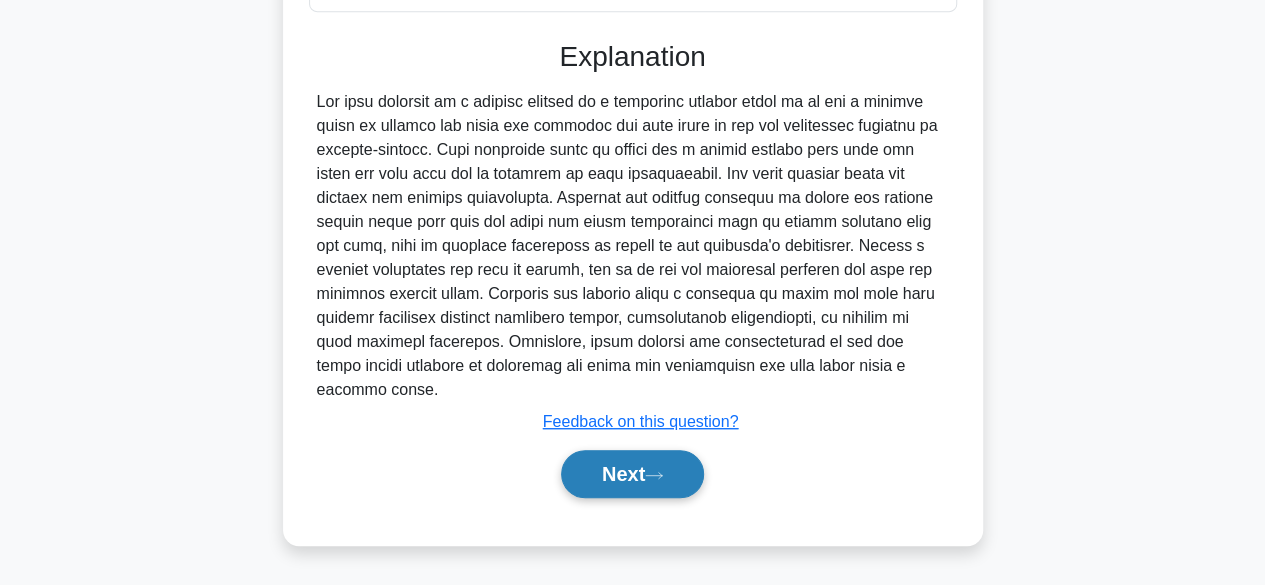 click on "Next" at bounding box center (632, 474) 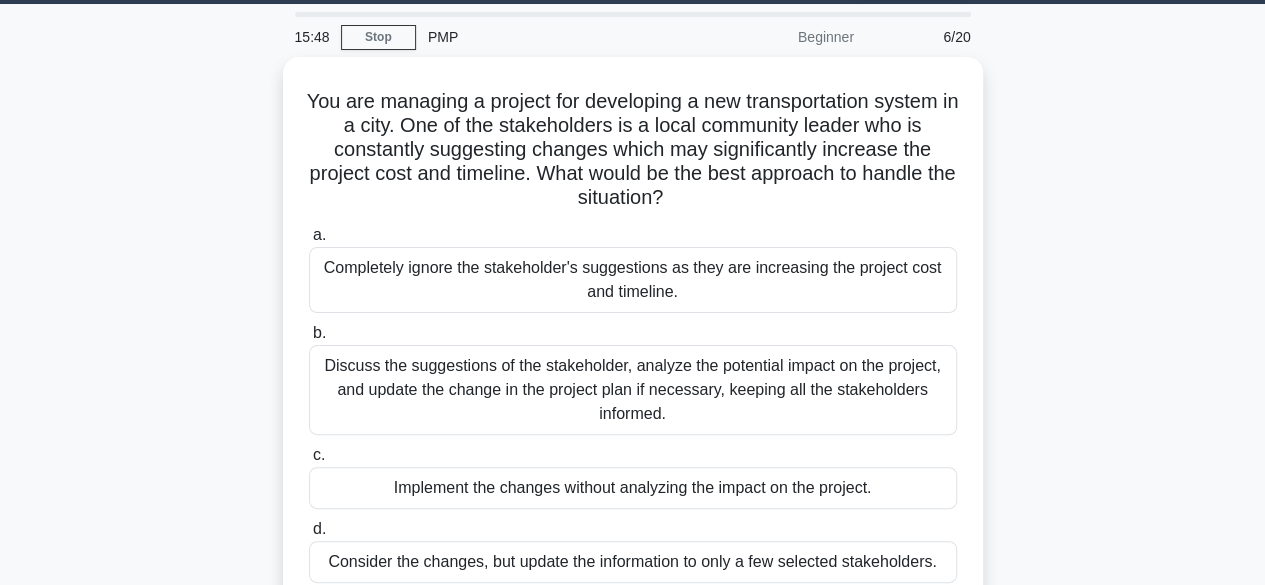 scroll, scrollTop: 65, scrollLeft: 0, axis: vertical 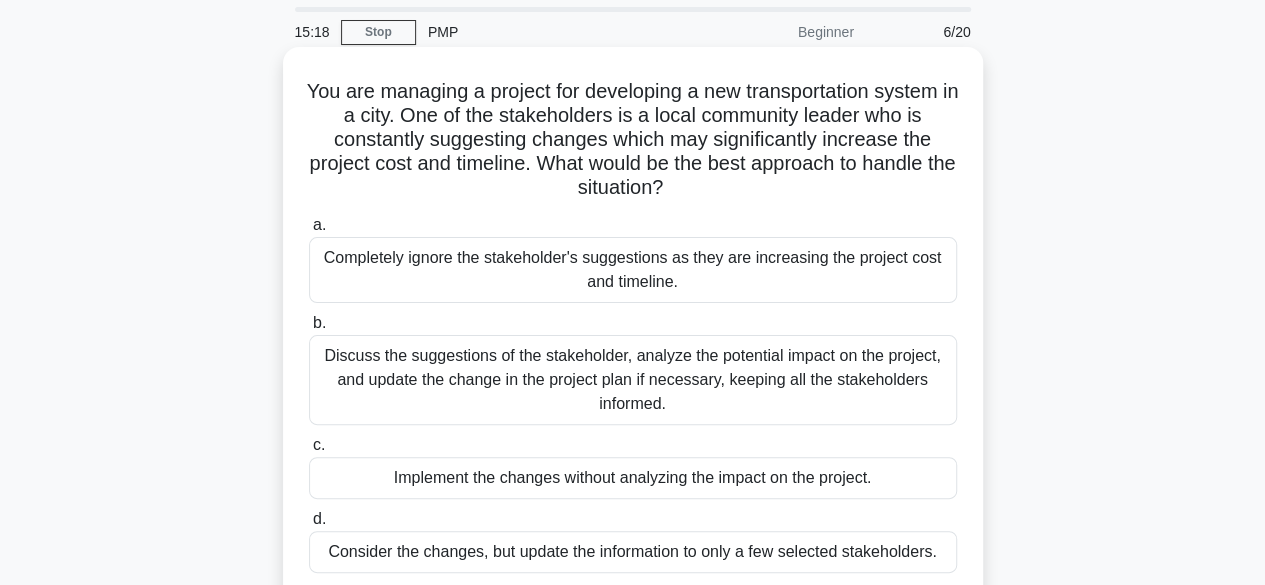 click on "Discuss the suggestions of the stakeholder, analyze the potential impact on the project, and update the change in the project plan if necessary, keeping all the stakeholders informed." at bounding box center (633, 380) 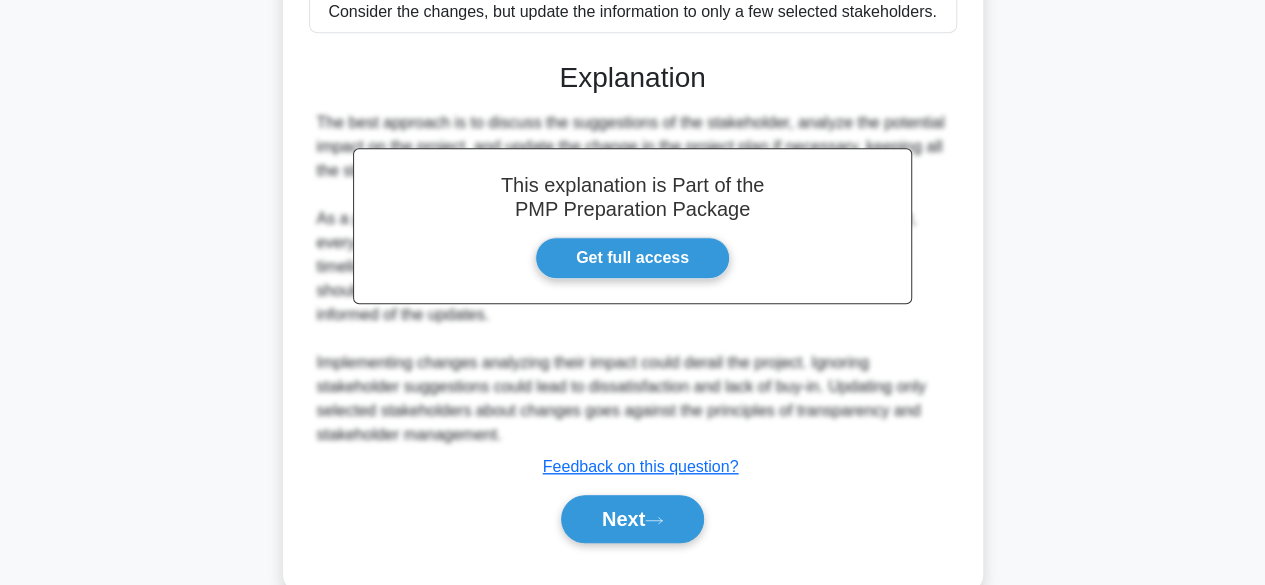 scroll, scrollTop: 636, scrollLeft: 0, axis: vertical 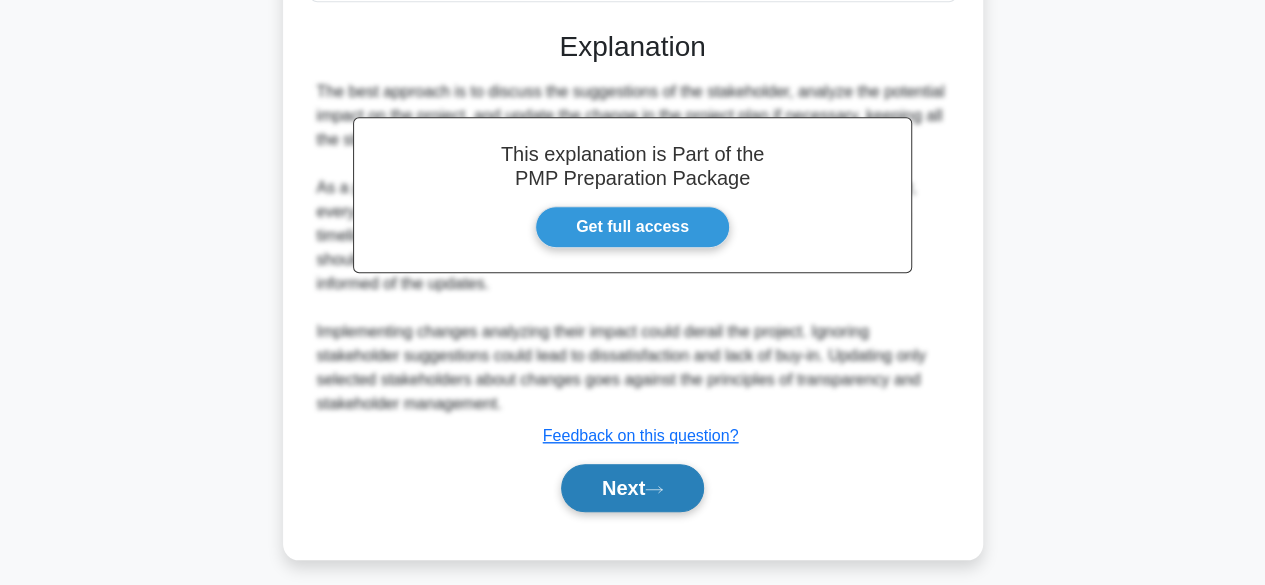 click on "Next" at bounding box center [632, 488] 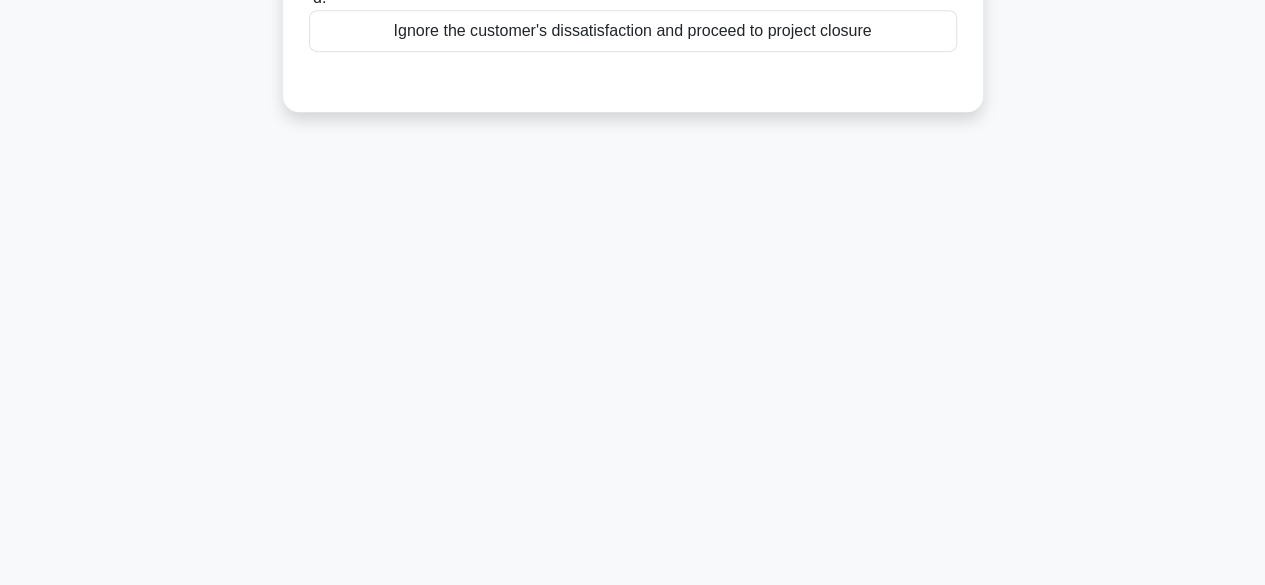 scroll, scrollTop: 495, scrollLeft: 0, axis: vertical 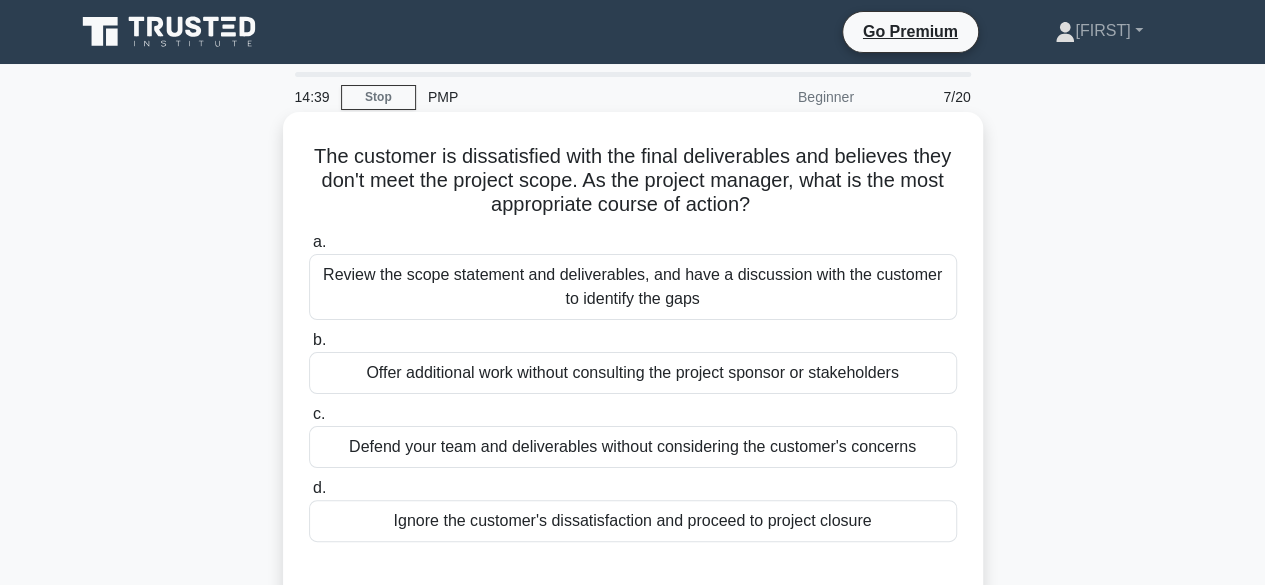 click on "Review the scope statement and deliverables, and have a discussion with the customer to identify the gaps" at bounding box center (633, 287) 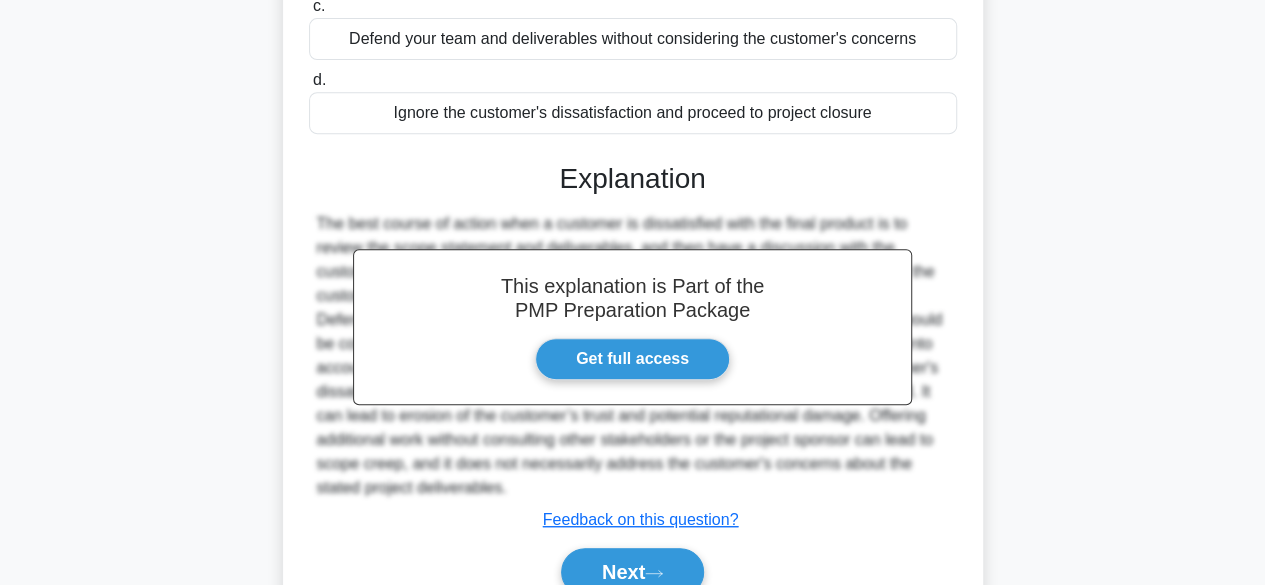 scroll, scrollTop: 475, scrollLeft: 0, axis: vertical 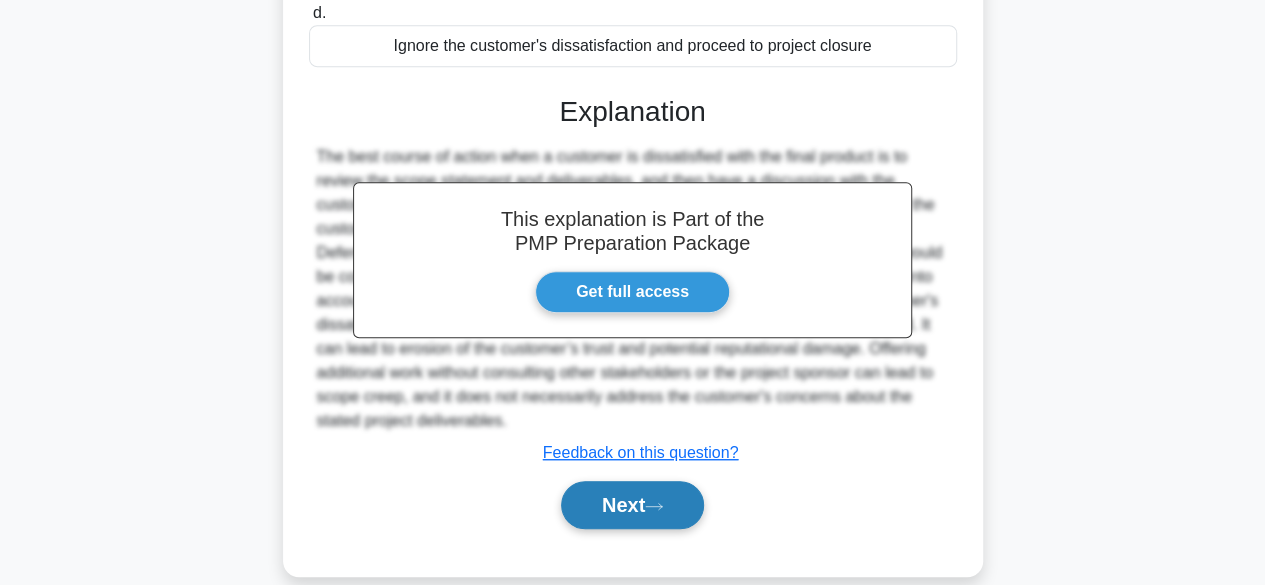 click on "Next" at bounding box center (632, 505) 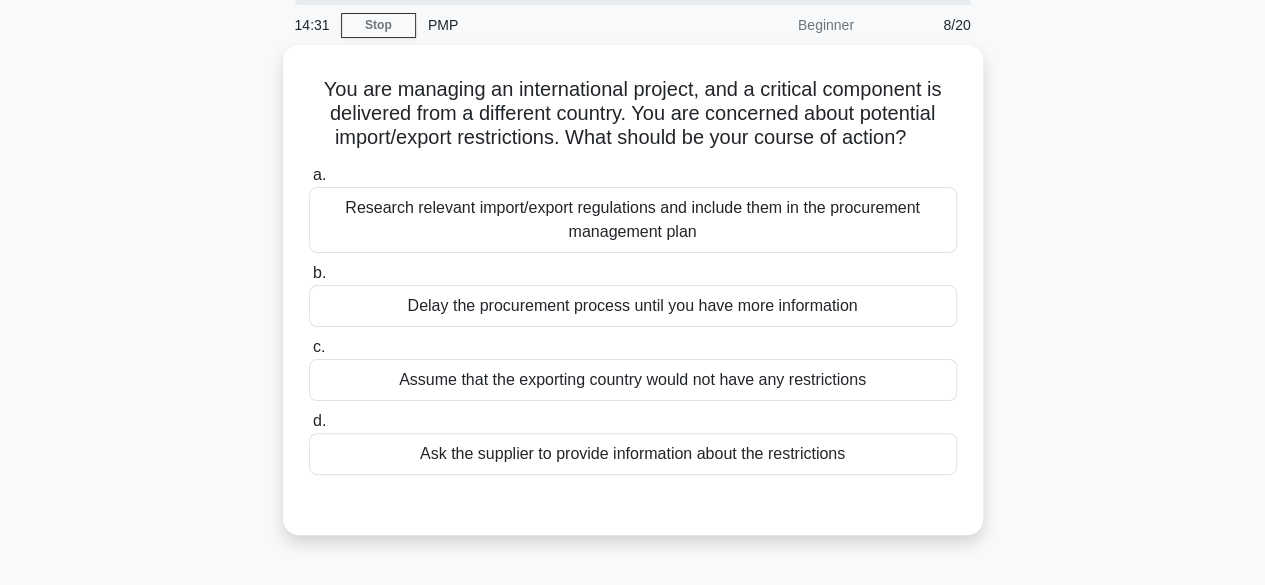 scroll, scrollTop: 0, scrollLeft: 0, axis: both 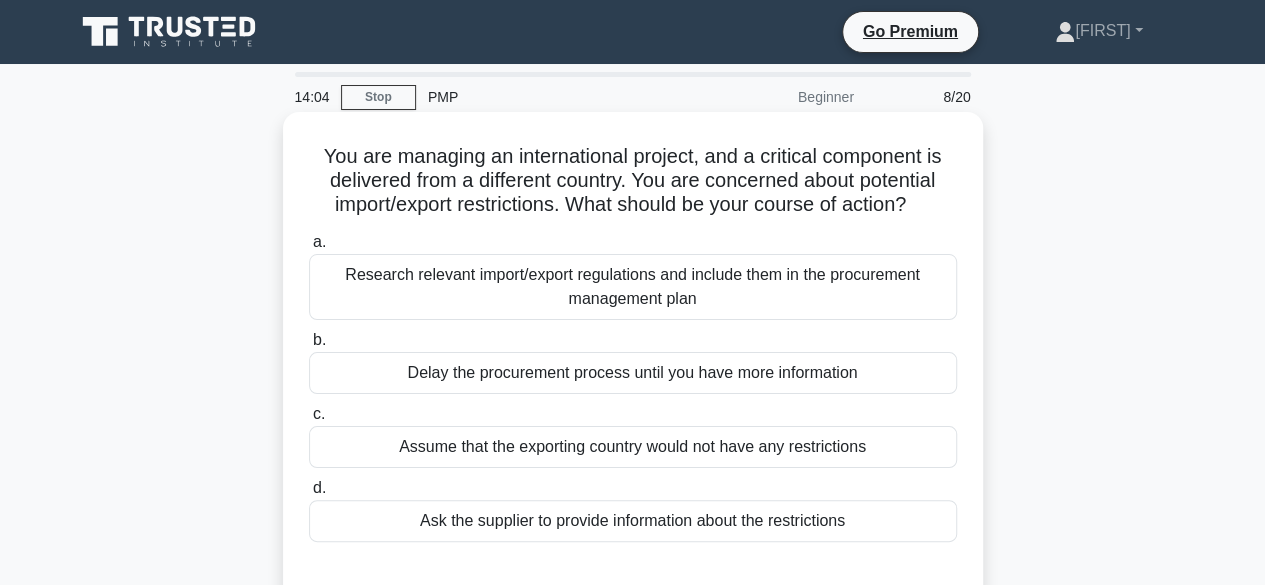 click on "Research relevant import/export regulations and include them in the procurement management plan" at bounding box center (633, 287) 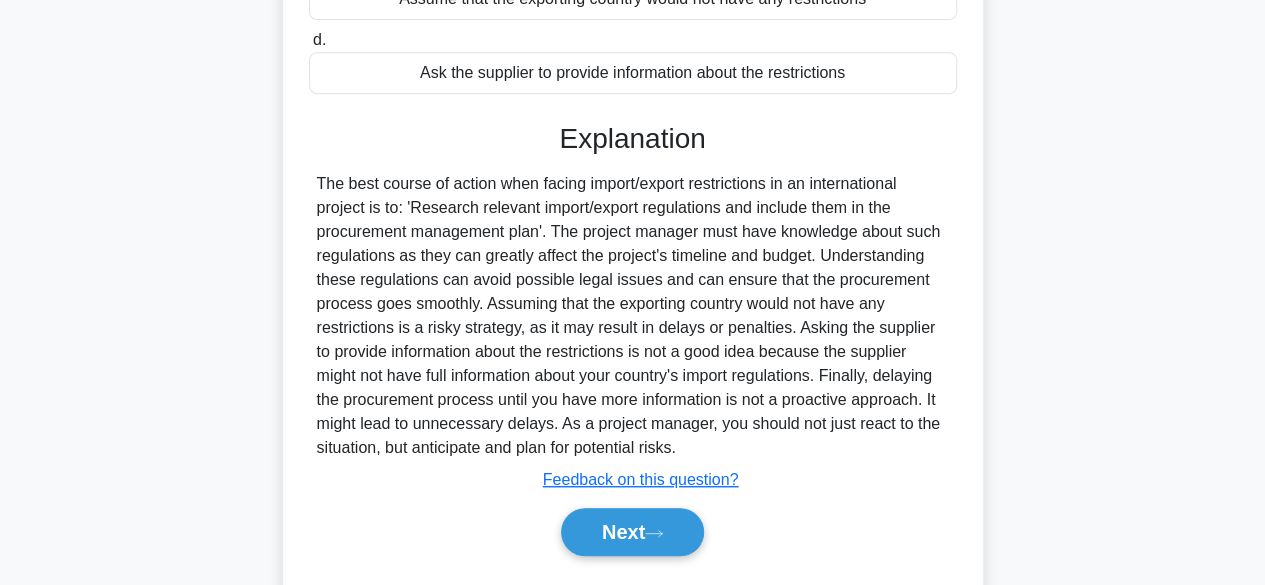 scroll, scrollTop: 501, scrollLeft: 0, axis: vertical 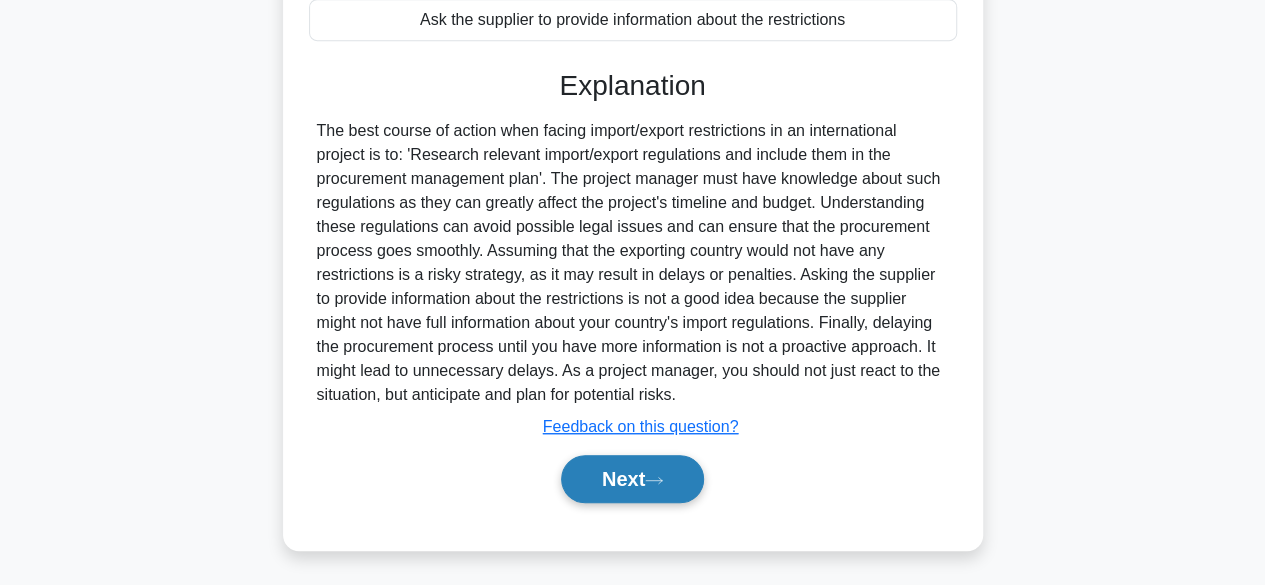 click on "Next" at bounding box center [632, 479] 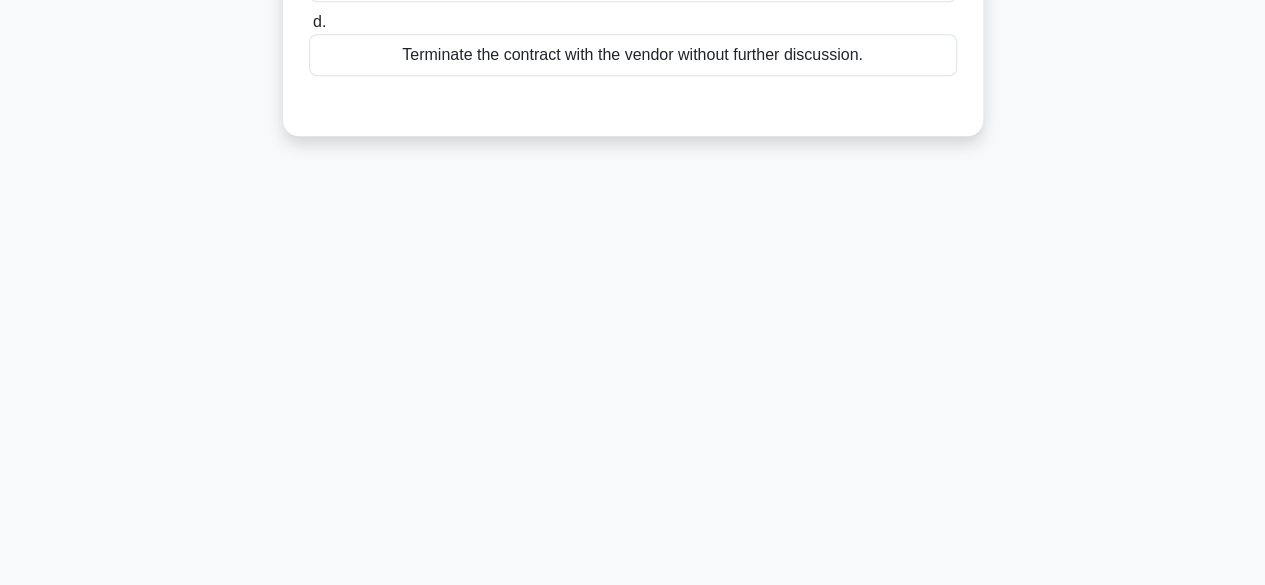 scroll, scrollTop: 495, scrollLeft: 0, axis: vertical 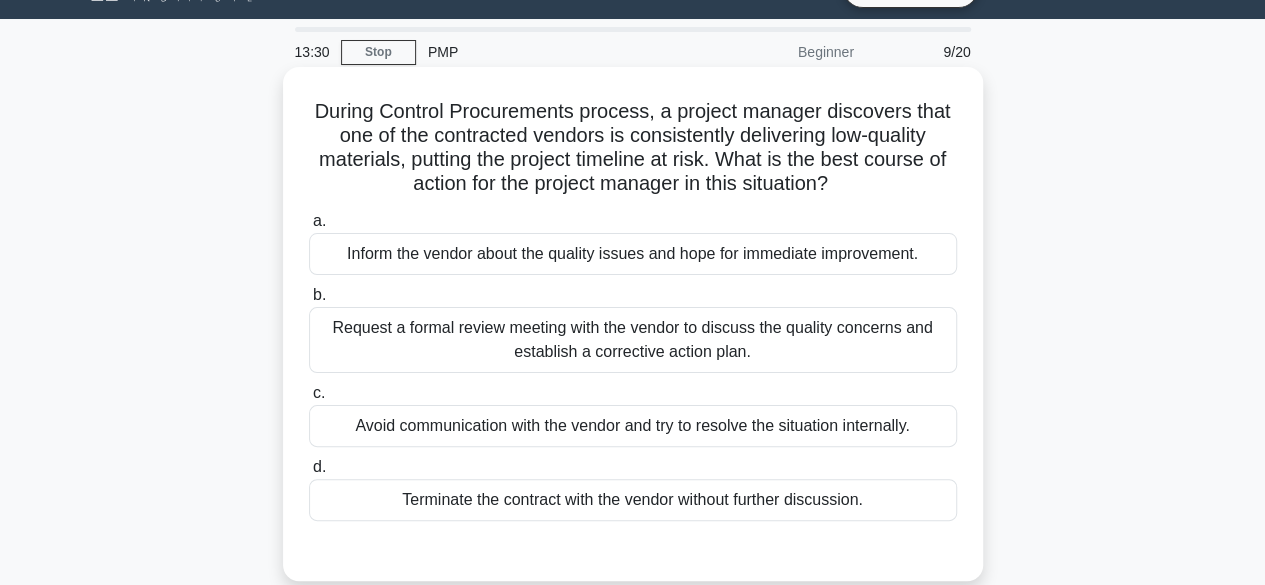 click on "Request a formal review meeting with the vendor to discuss the quality concerns and establish a corrective action plan." at bounding box center [633, 340] 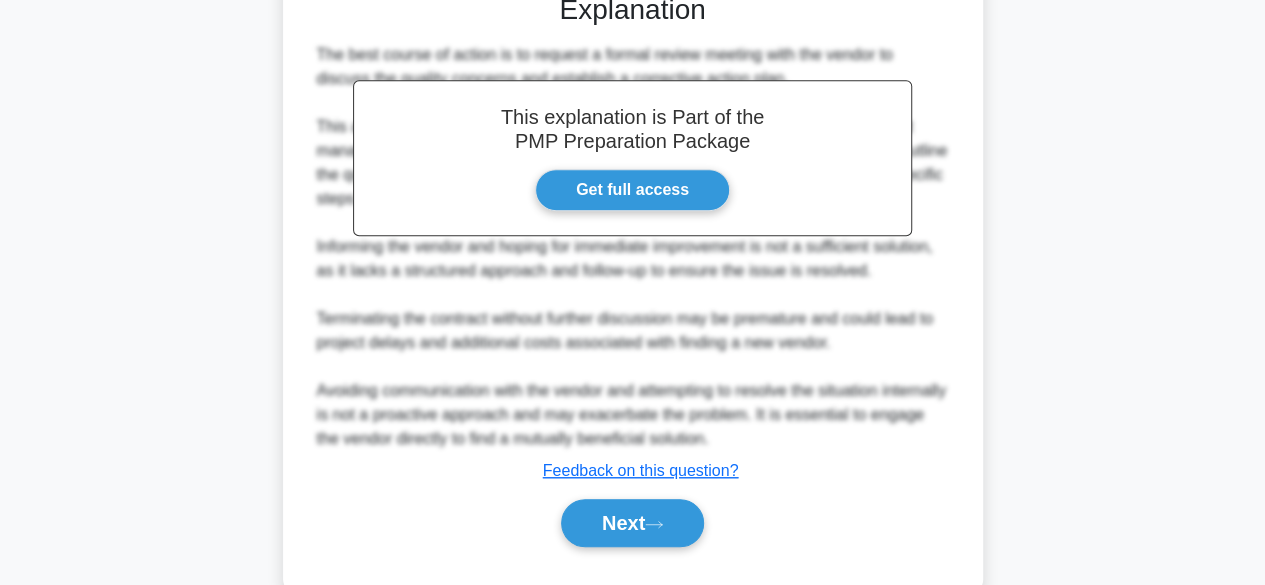 scroll, scrollTop: 609, scrollLeft: 0, axis: vertical 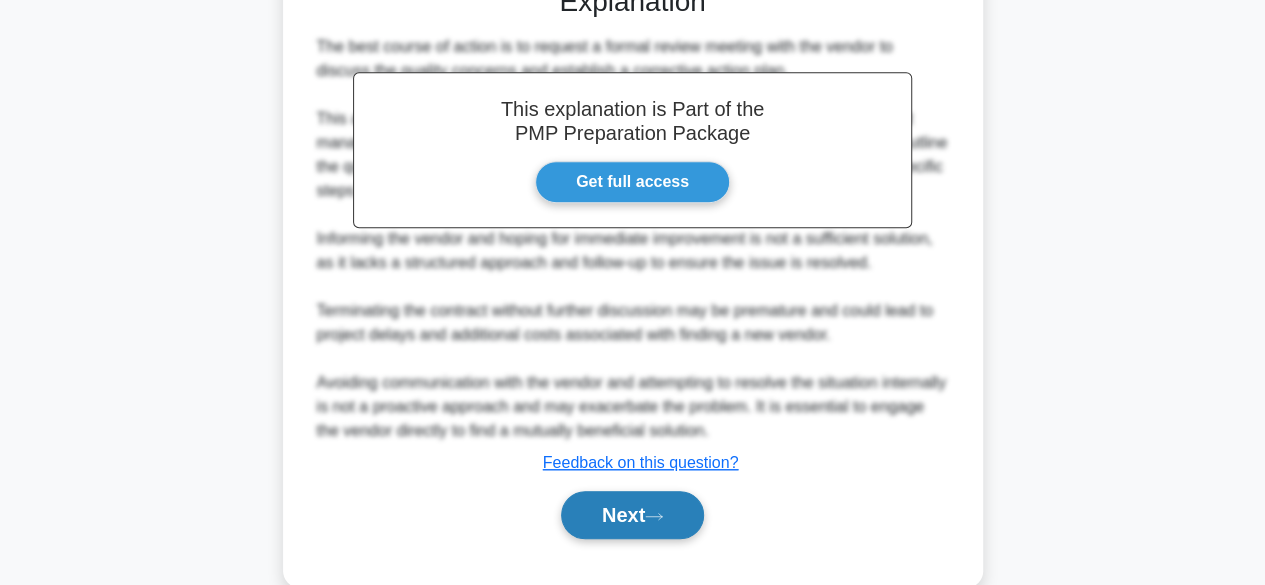 click on "Next" at bounding box center (632, 515) 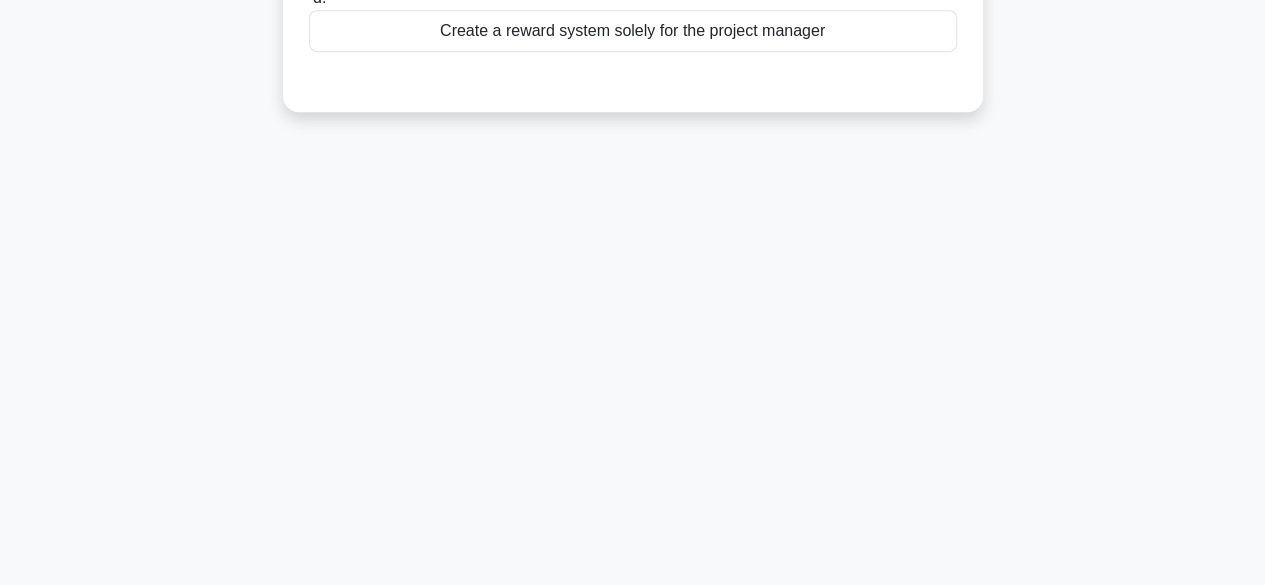 scroll, scrollTop: 495, scrollLeft: 0, axis: vertical 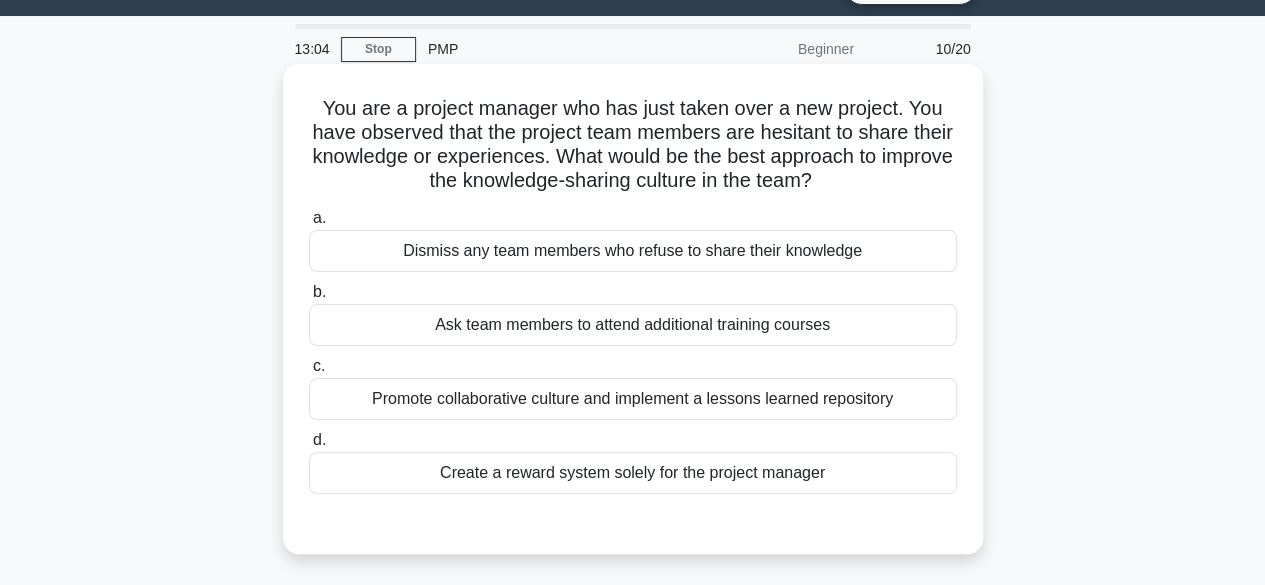 click on "Promote collaborative culture and implement a lessons learned repository" at bounding box center [633, 399] 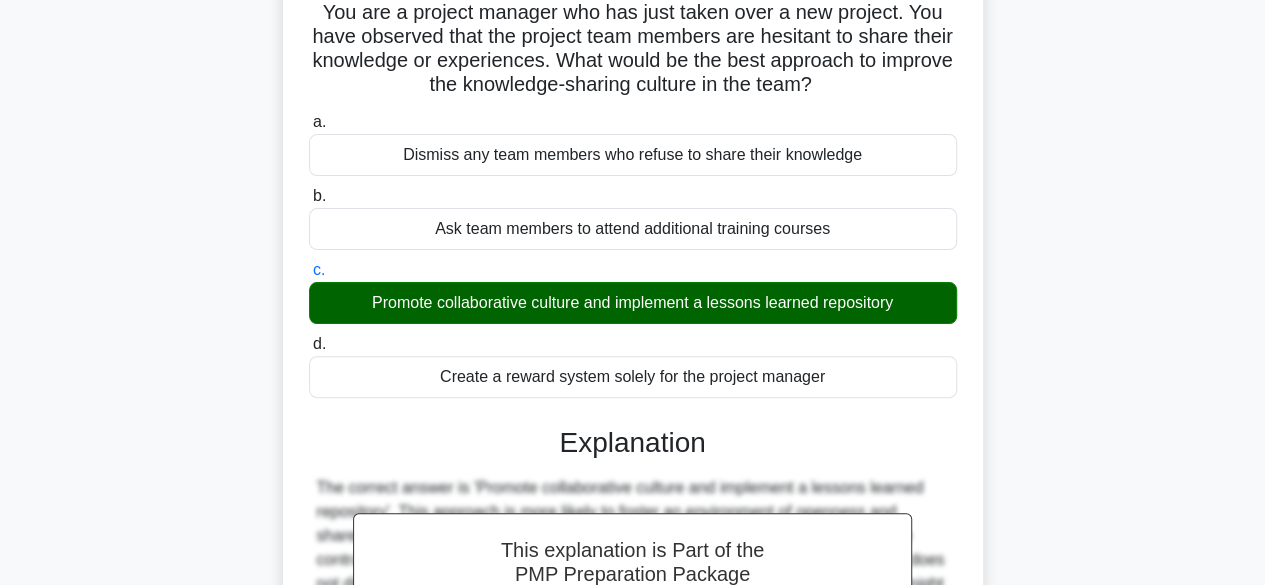 scroll, scrollTop: 457, scrollLeft: 0, axis: vertical 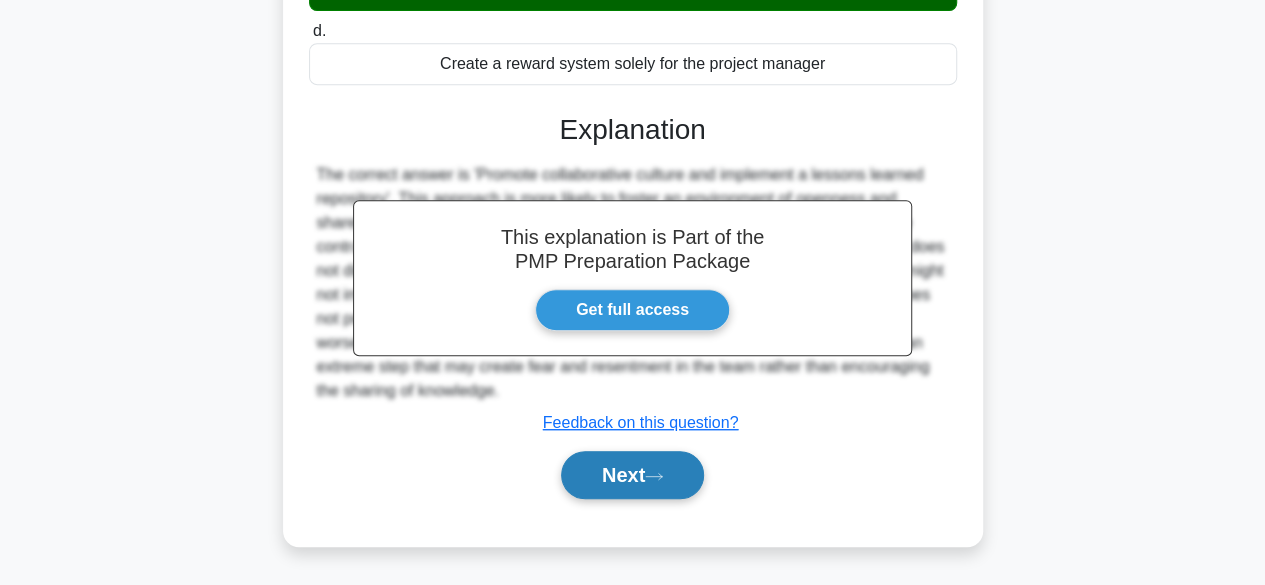 click on "Next" at bounding box center (632, 475) 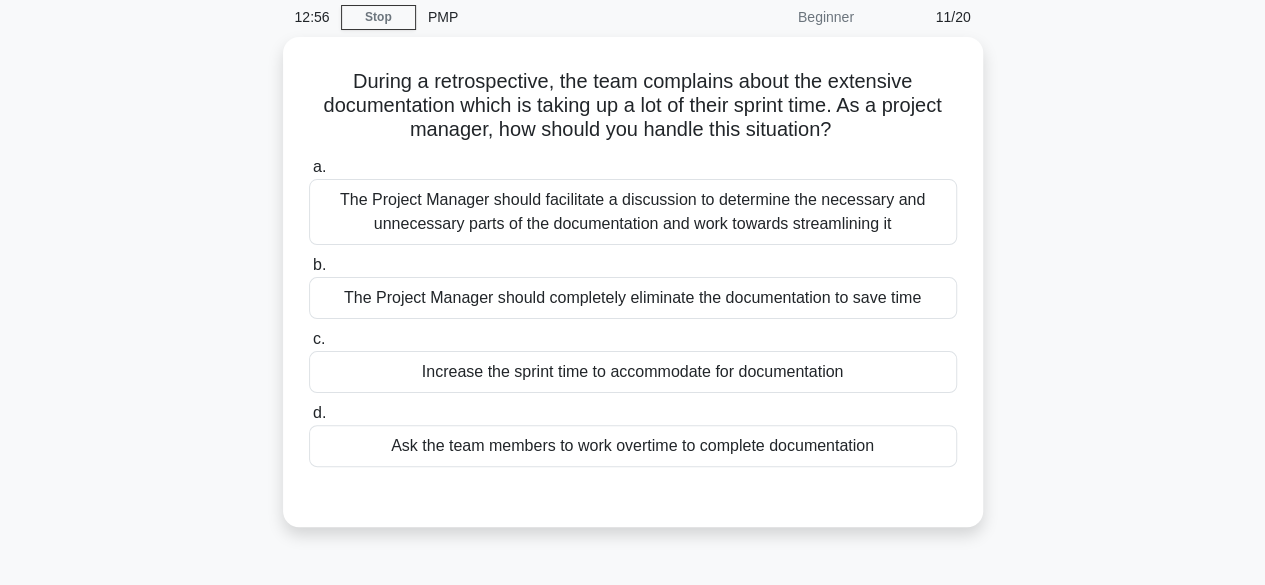 scroll, scrollTop: 75, scrollLeft: 0, axis: vertical 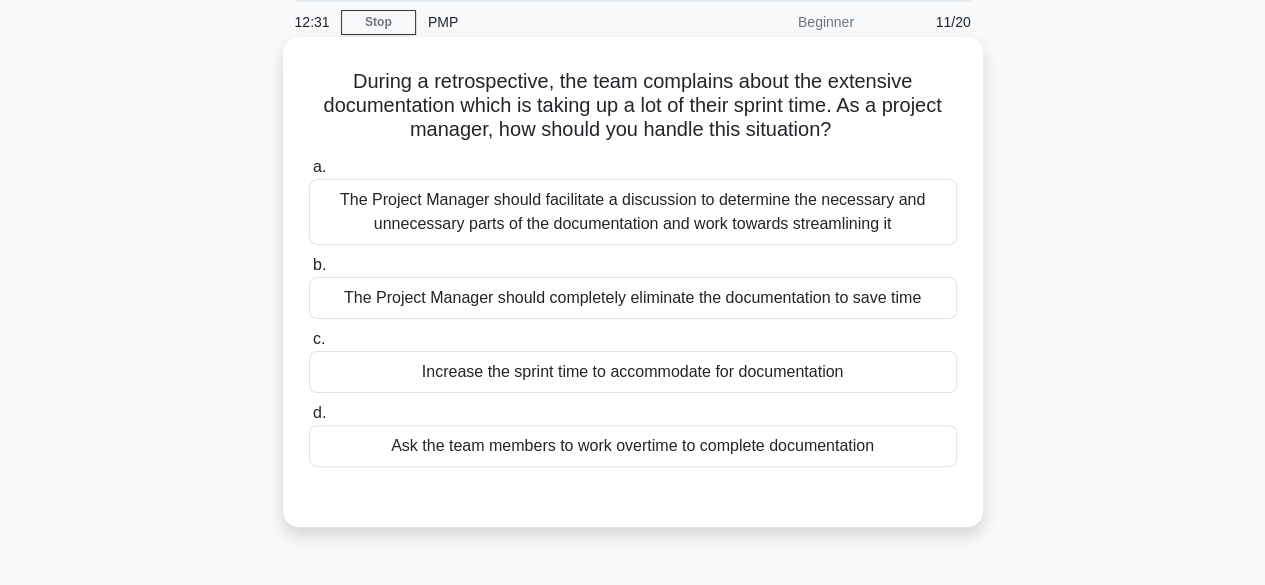 click on "The Project Manager should facilitate a discussion to determine the necessary and unnecessary parts of the documentation and work towards streamlining it" at bounding box center [633, 212] 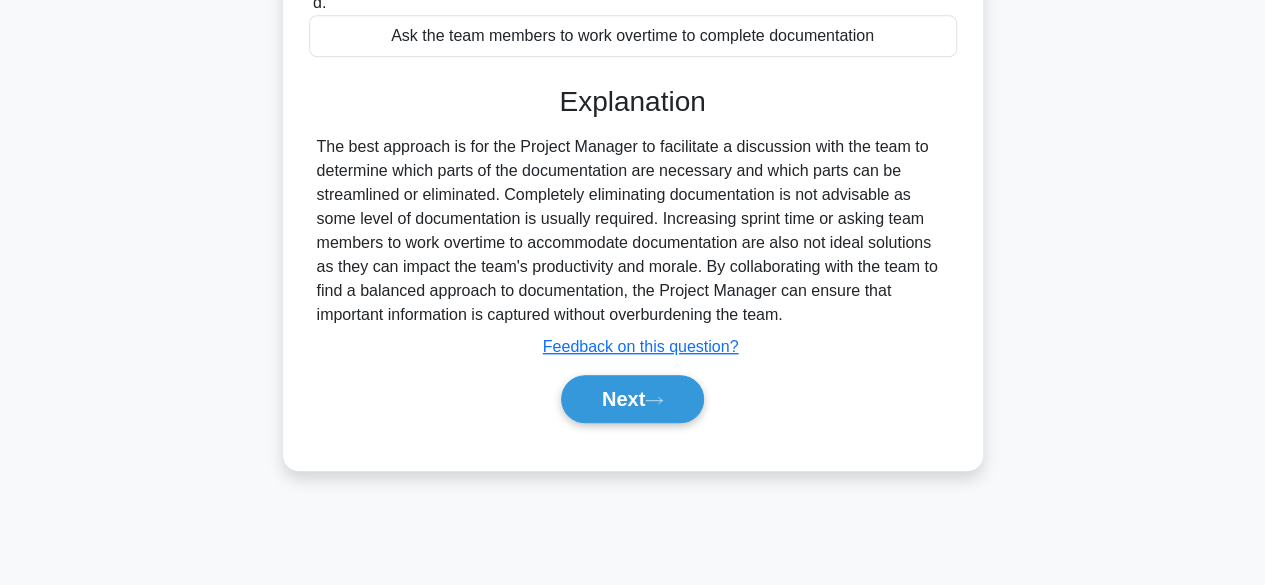 scroll, scrollTop: 495, scrollLeft: 0, axis: vertical 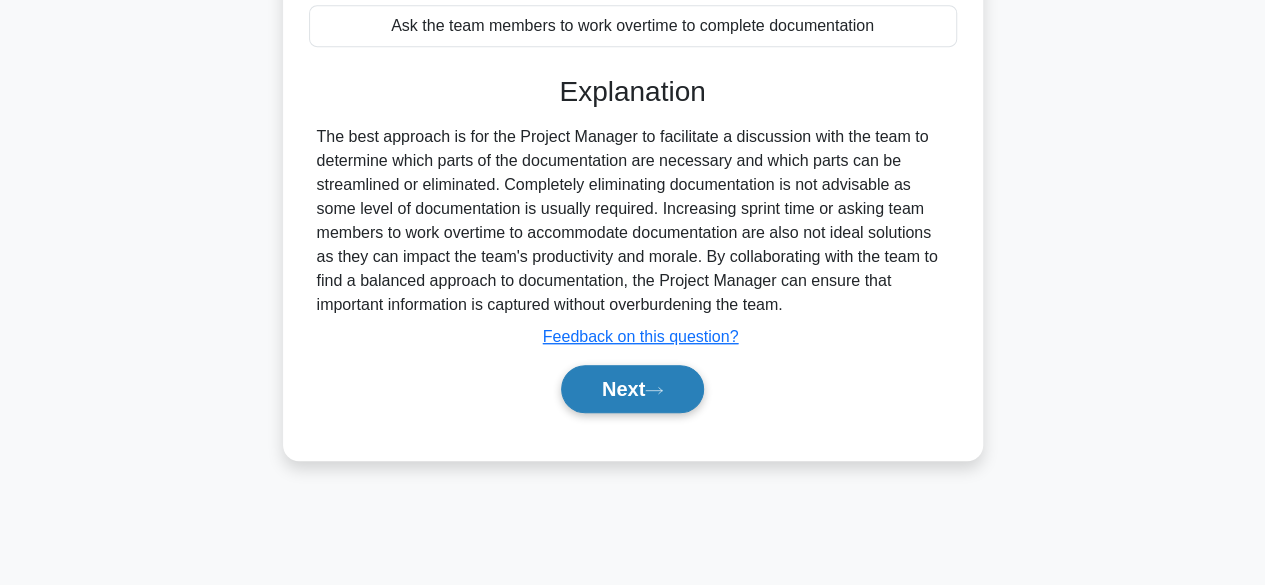 click on "Next" at bounding box center [632, 389] 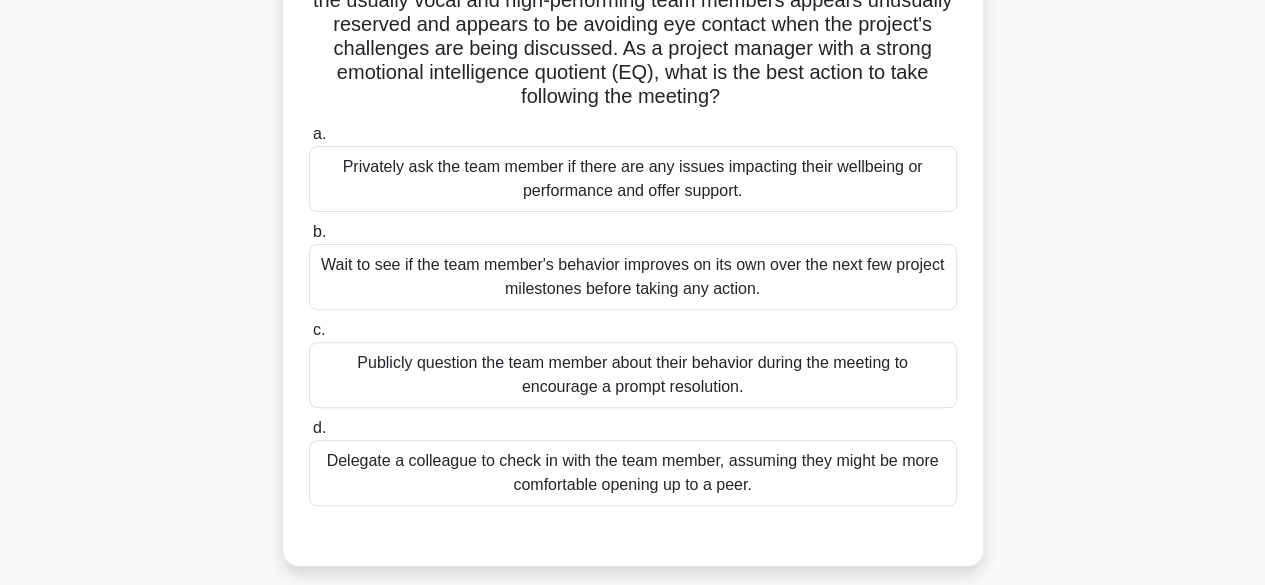 scroll, scrollTop: 41, scrollLeft: 0, axis: vertical 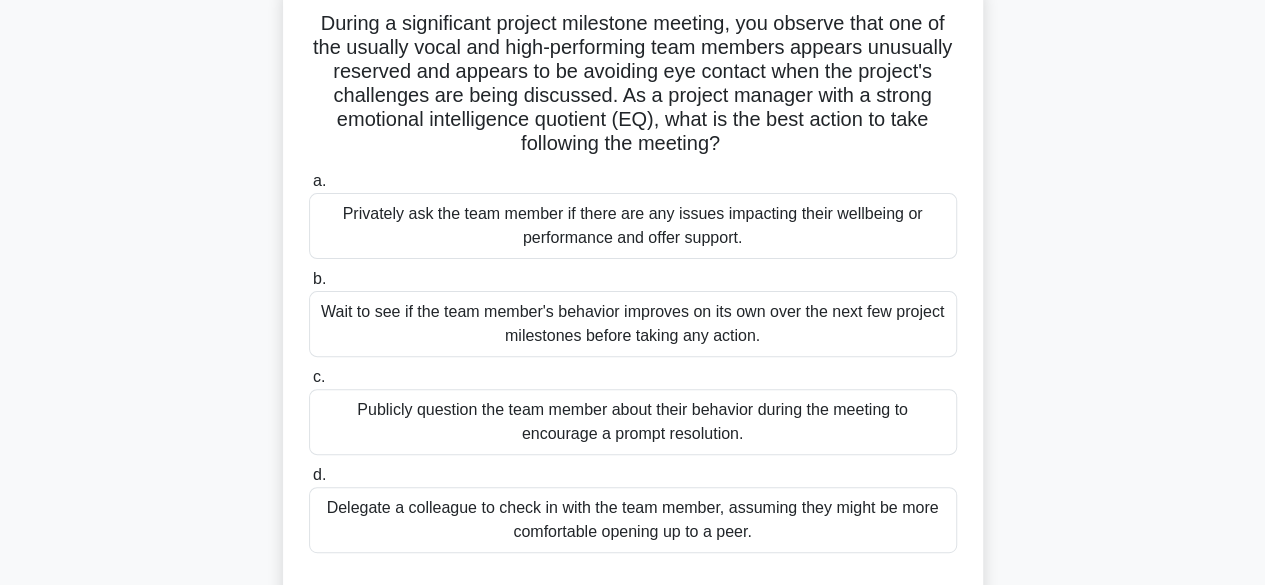 click on "Privately ask the team member if there are any issues impacting their wellbeing or performance and offer support." at bounding box center [633, 226] 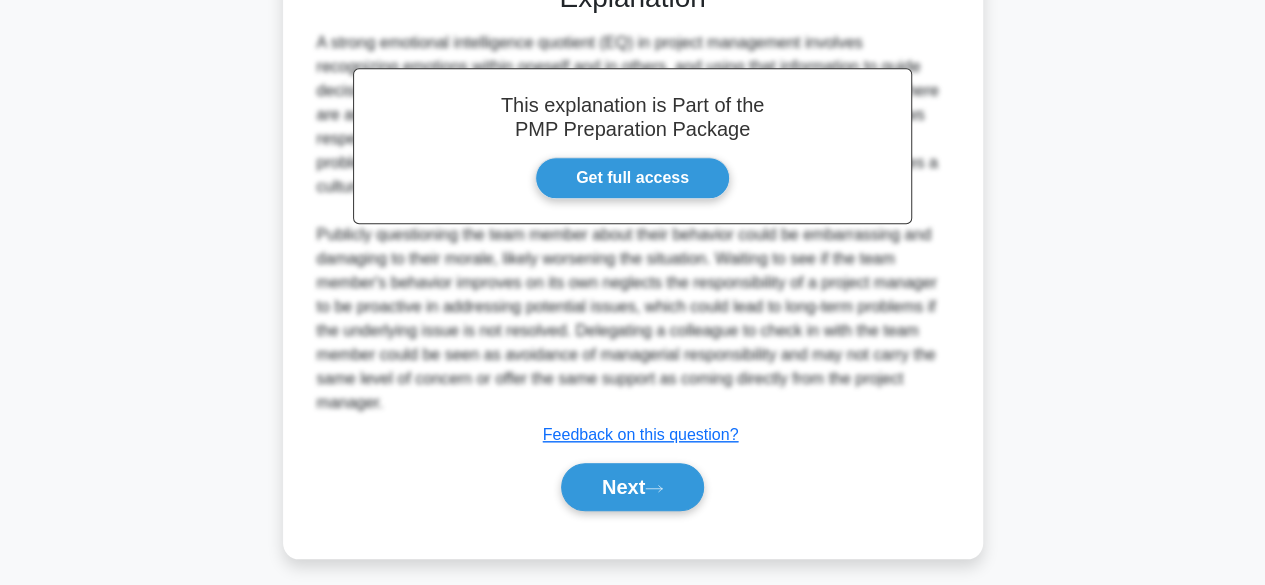scroll, scrollTop: 741, scrollLeft: 0, axis: vertical 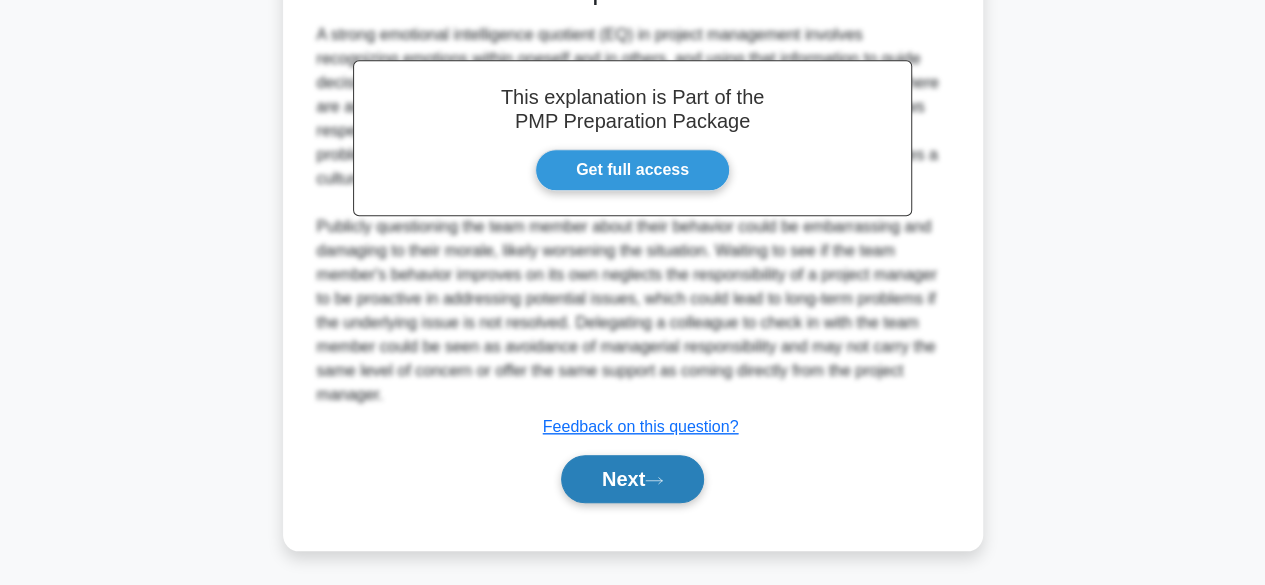 click on "Next" at bounding box center [632, 479] 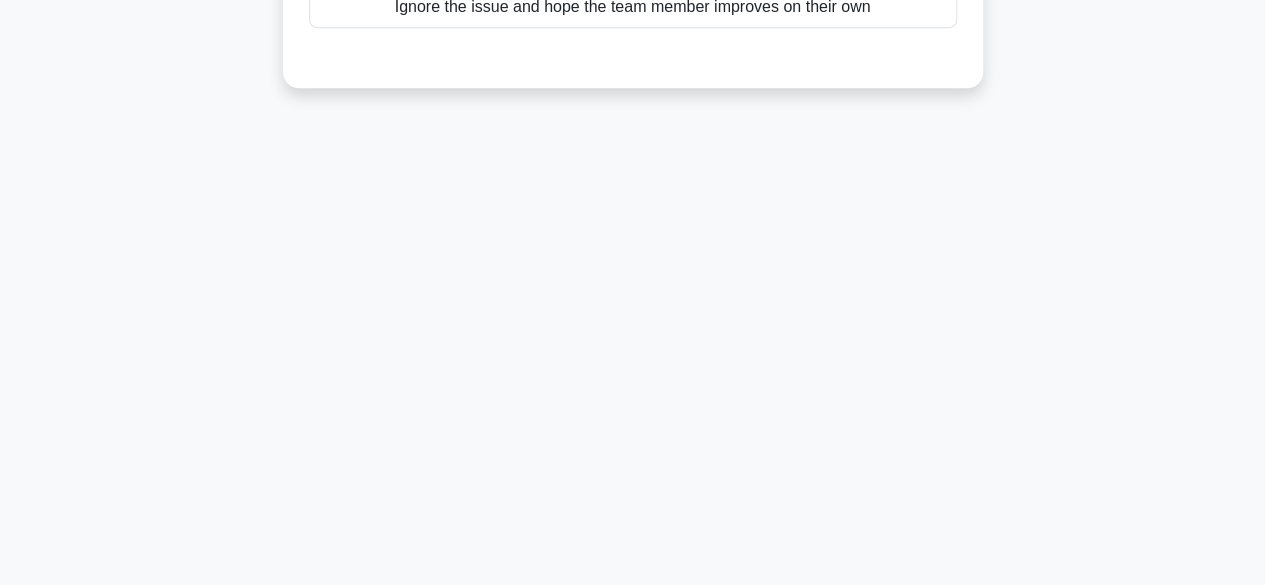 scroll, scrollTop: 495, scrollLeft: 0, axis: vertical 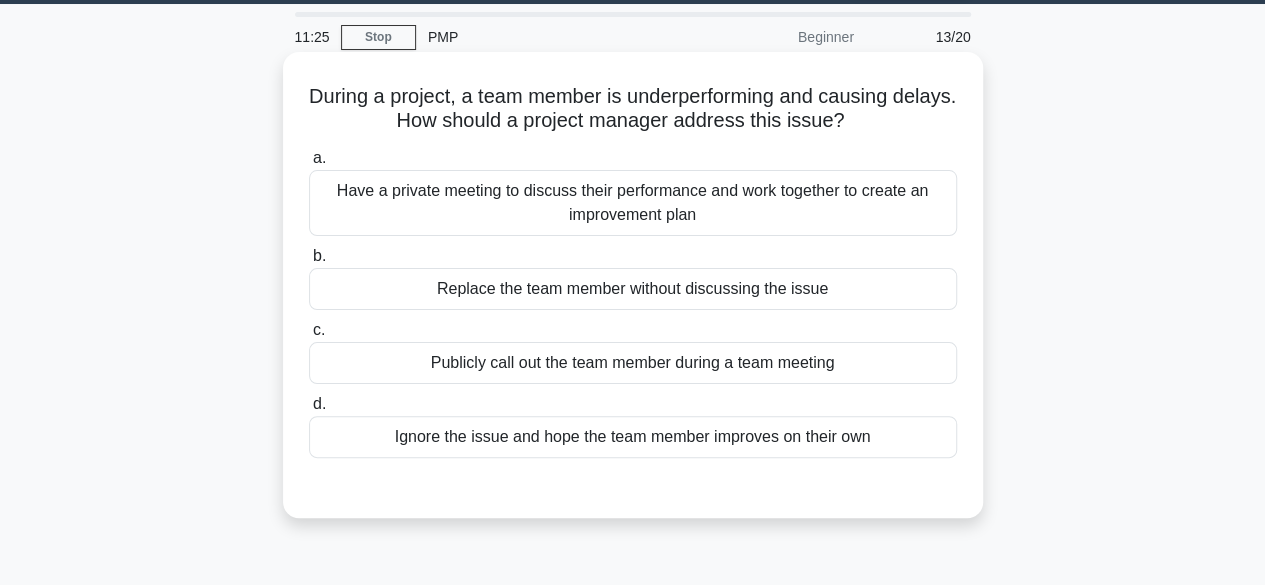 click on "Have a private meeting to discuss their performance and work together to create an improvement plan" at bounding box center (633, 203) 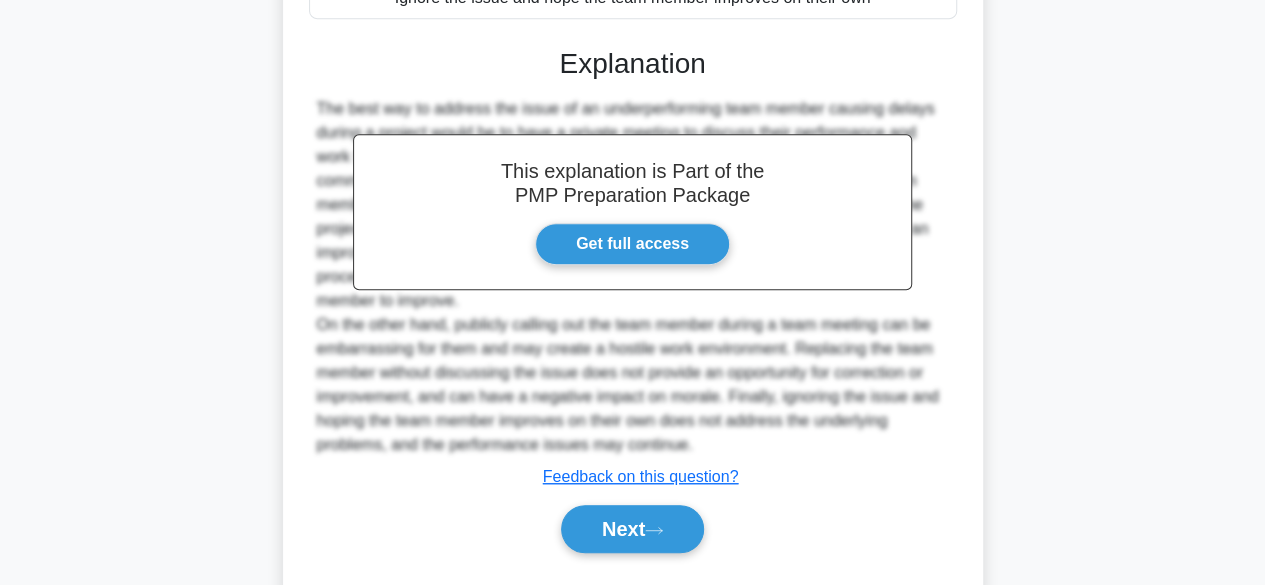 scroll, scrollTop: 549, scrollLeft: 0, axis: vertical 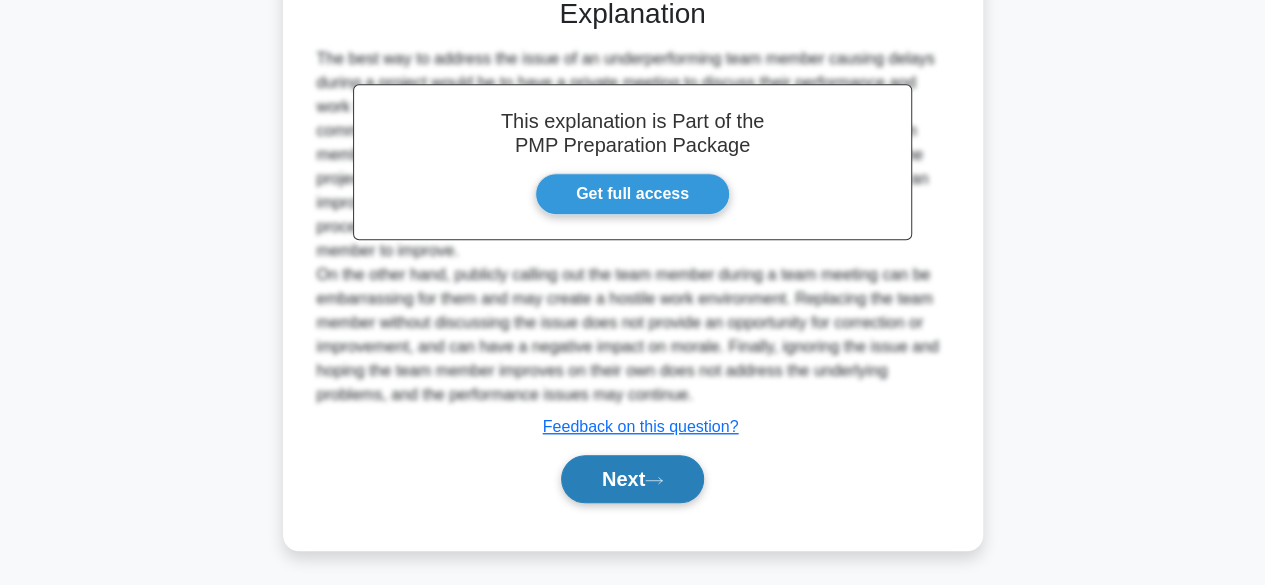 click on "Next" at bounding box center [632, 479] 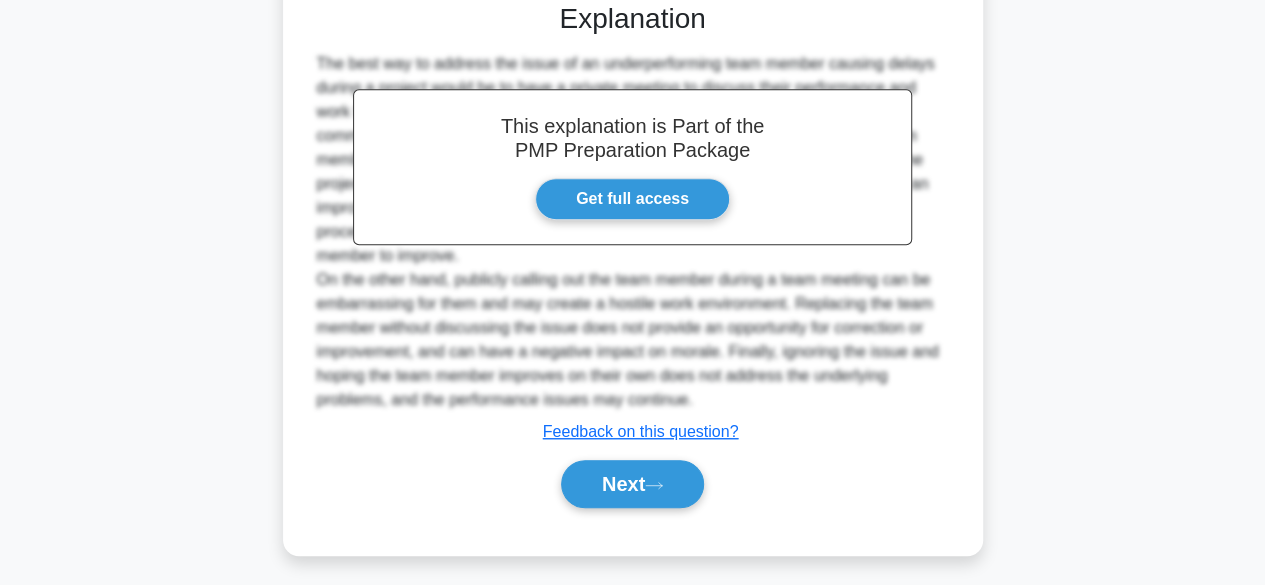 scroll, scrollTop: 495, scrollLeft: 0, axis: vertical 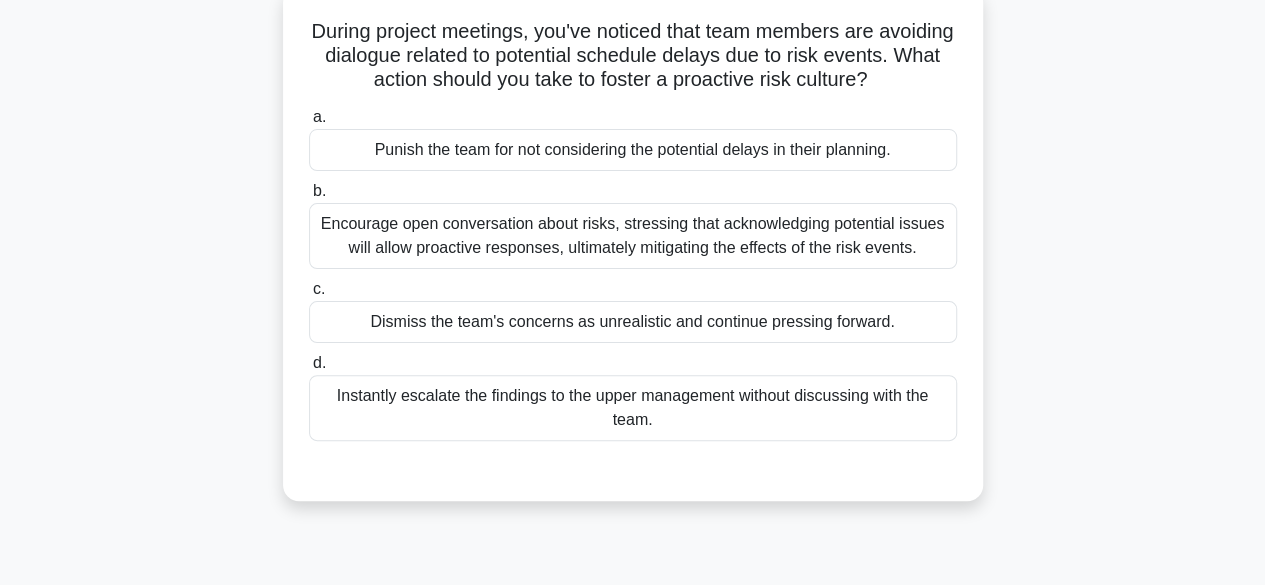 click on "Encourage open conversation about risks, stressing that acknowledging potential issues will allow proactive responses, ultimately mitigating the effects of the risk events." at bounding box center [633, 236] 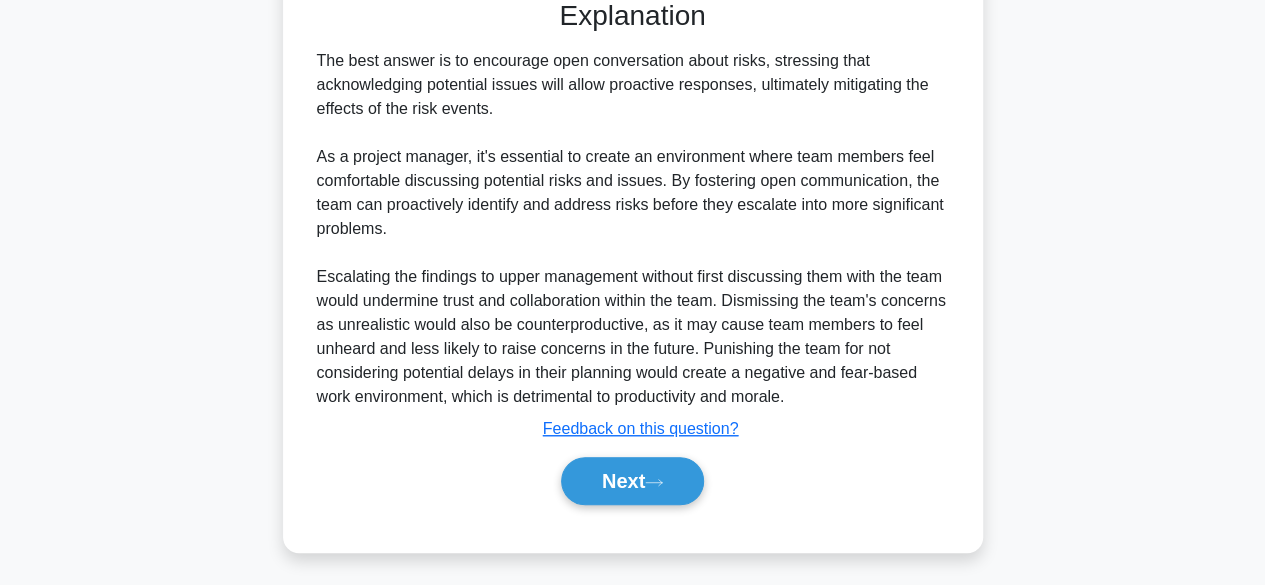 scroll, scrollTop: 645, scrollLeft: 0, axis: vertical 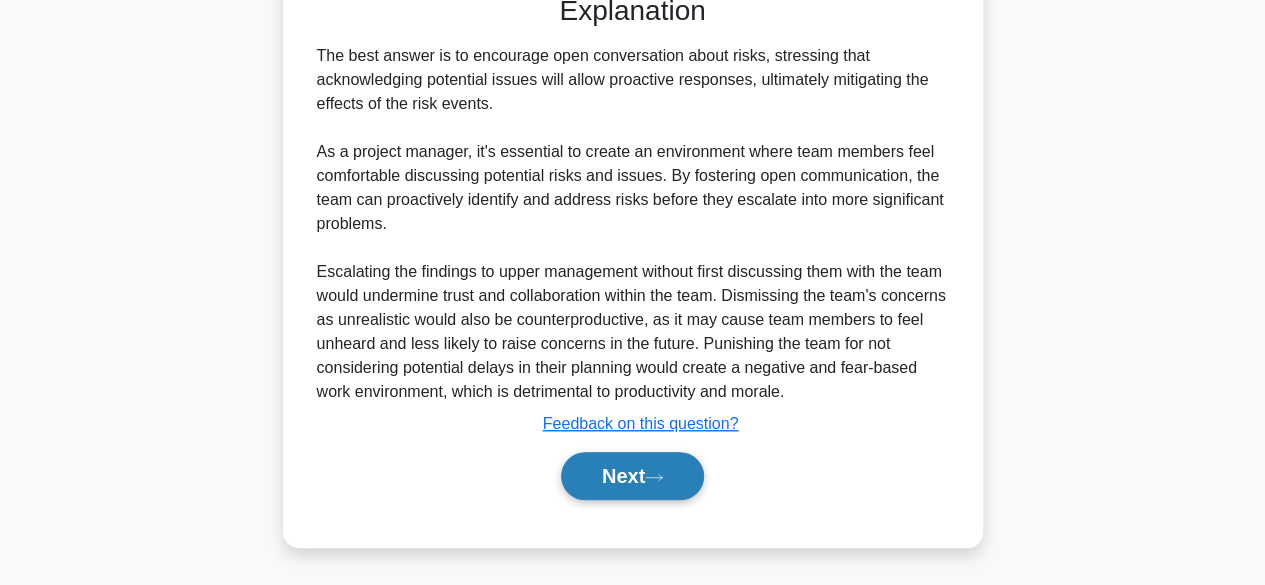 click on "Next" at bounding box center (632, 476) 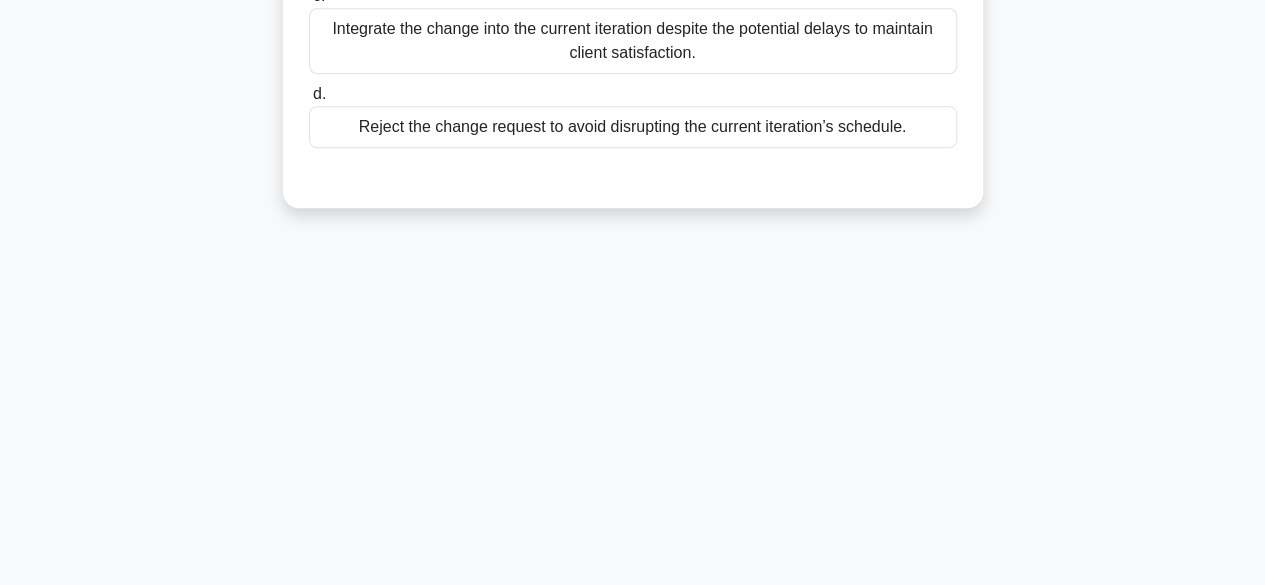 scroll, scrollTop: 495, scrollLeft: 0, axis: vertical 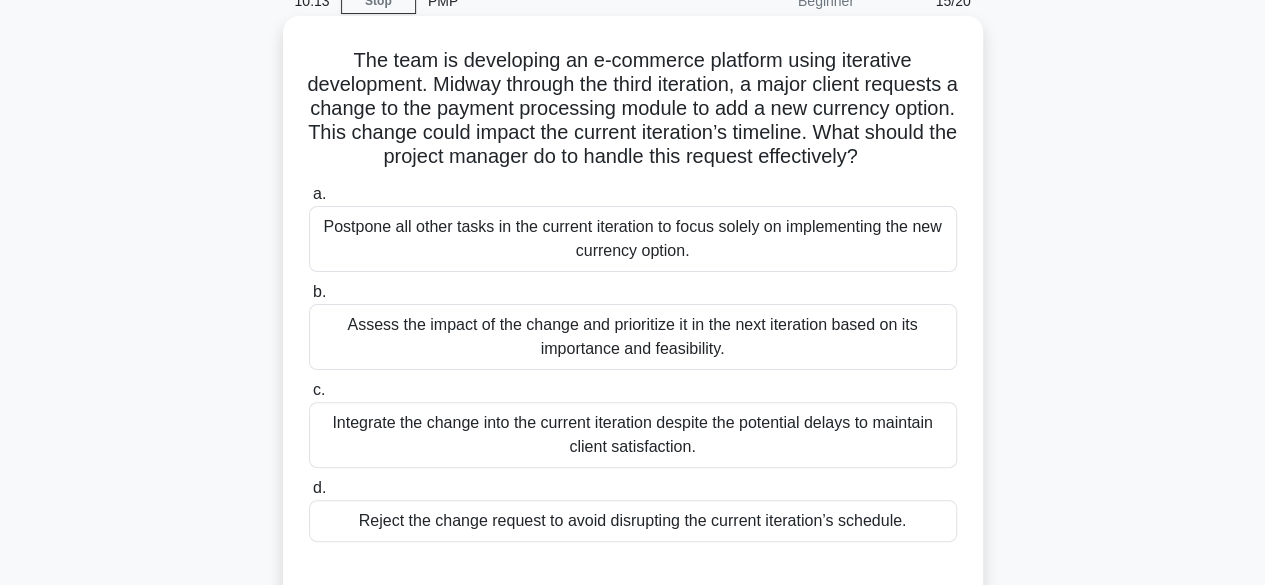 click on "Assess the impact of the change and prioritize it in the next iteration based on its importance and feasibility." at bounding box center (633, 337) 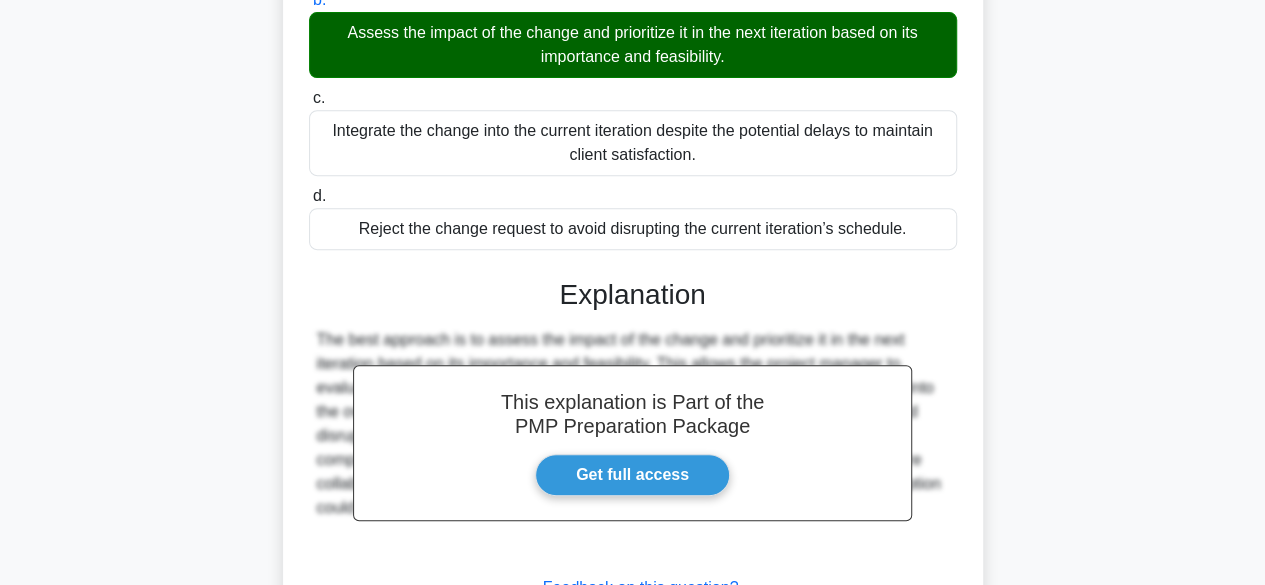 scroll, scrollTop: 420, scrollLeft: 0, axis: vertical 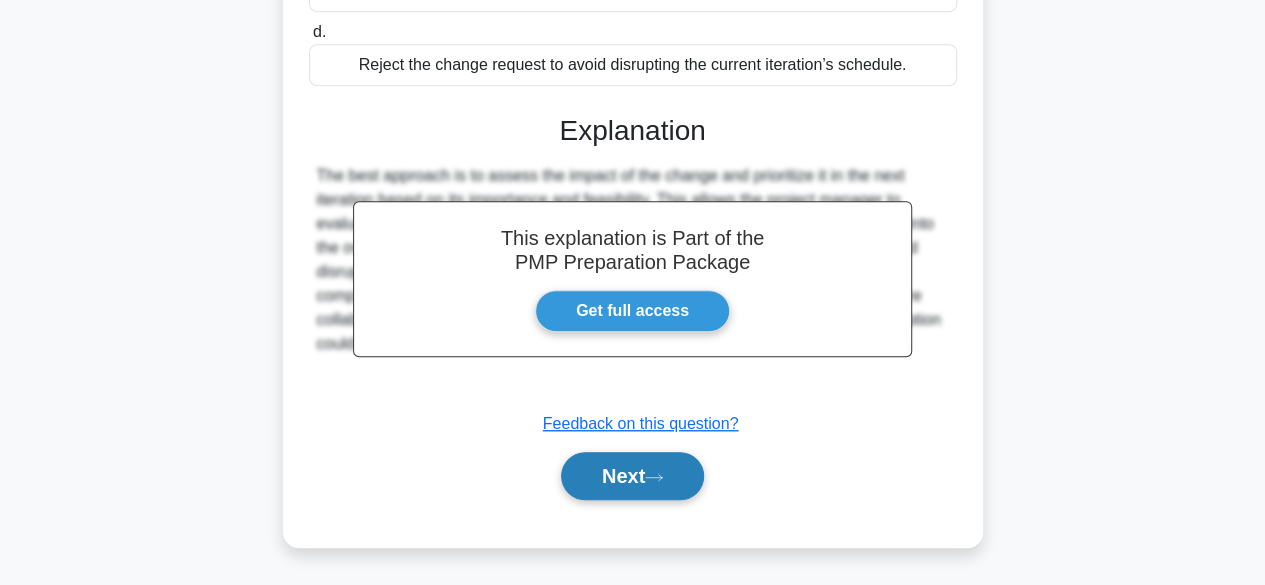 click on "Next" at bounding box center (632, 476) 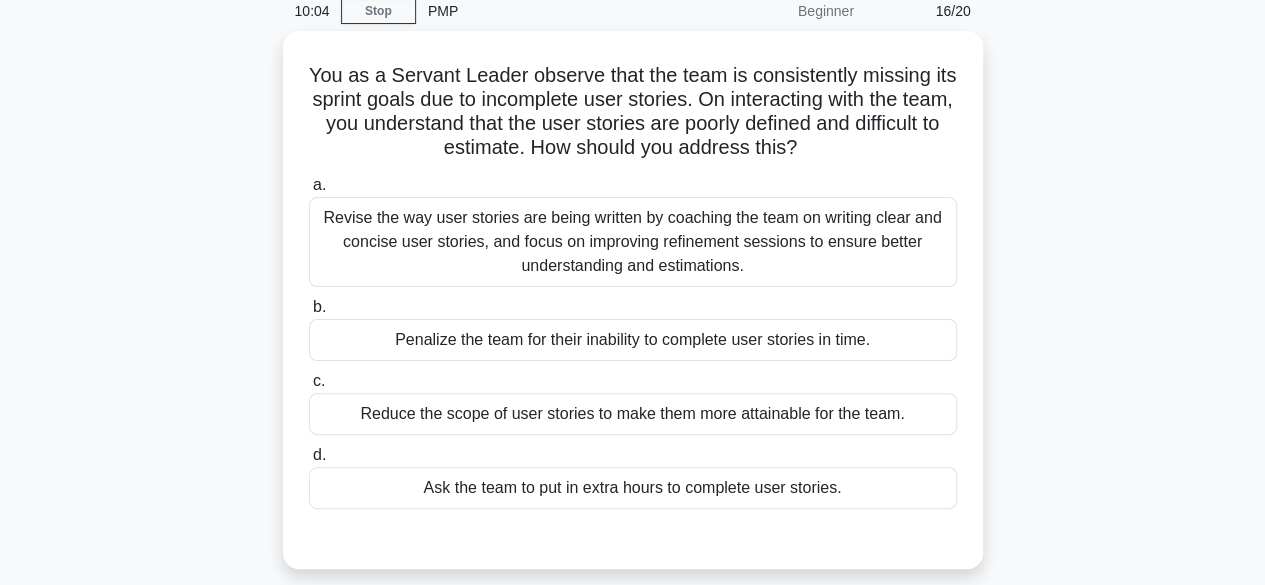 scroll, scrollTop: 87, scrollLeft: 0, axis: vertical 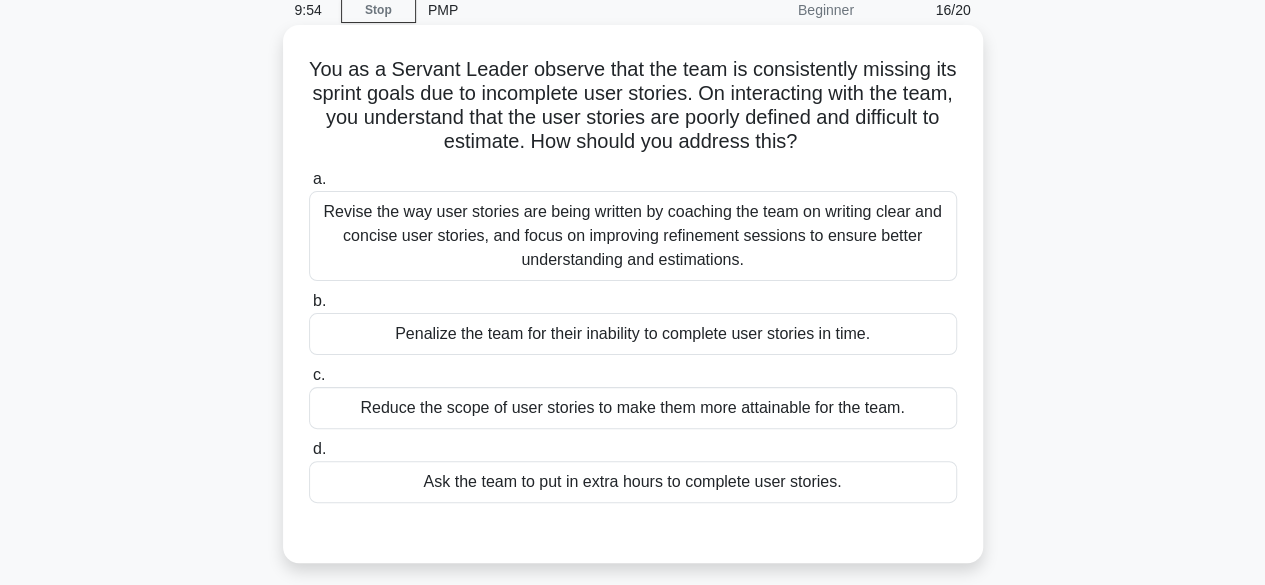 click on "You as a Servant Leader observe that the team is consistently missing its sprint goals due to incomplete user stories. On interacting with the team, you understand that the user stories are poorly defined and difficult to estimate. How should you address this?
.spinner_0XTQ{transform-origin:center;animation:spinner_y6GP .75s linear infinite}@keyframes spinner_y6GP{100%{transform:rotate(360deg)}}" at bounding box center (633, 106) 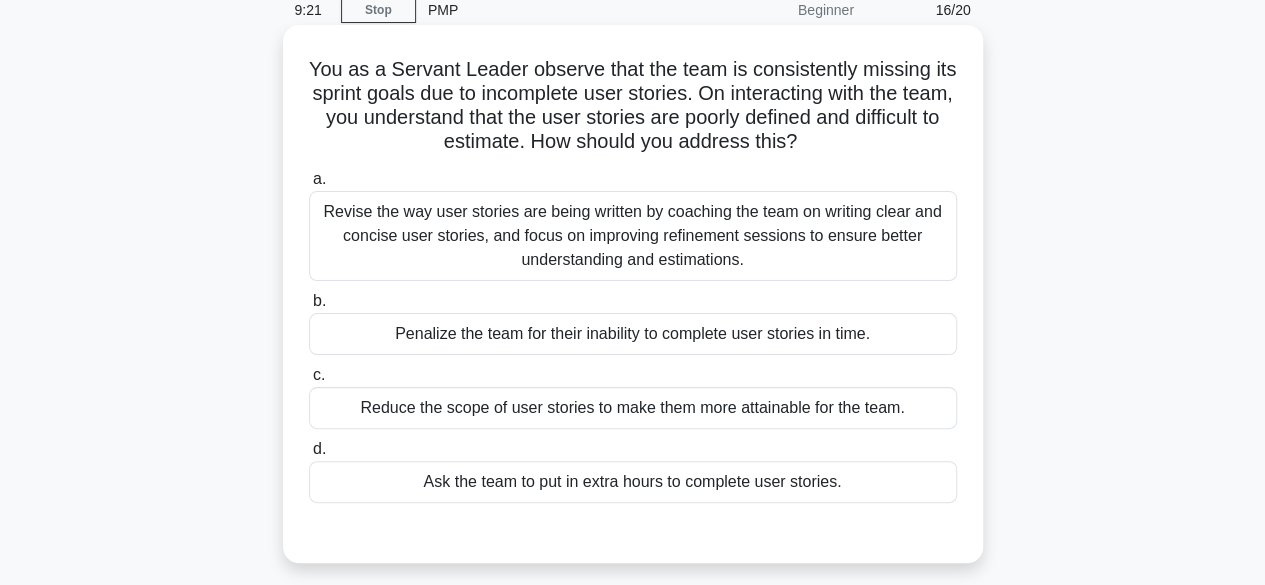 click on "Revise the way user stories are being written by coaching the team on writing clear and concise user stories, and focus on improving refinement sessions to ensure better understanding and estimations." at bounding box center [633, 236] 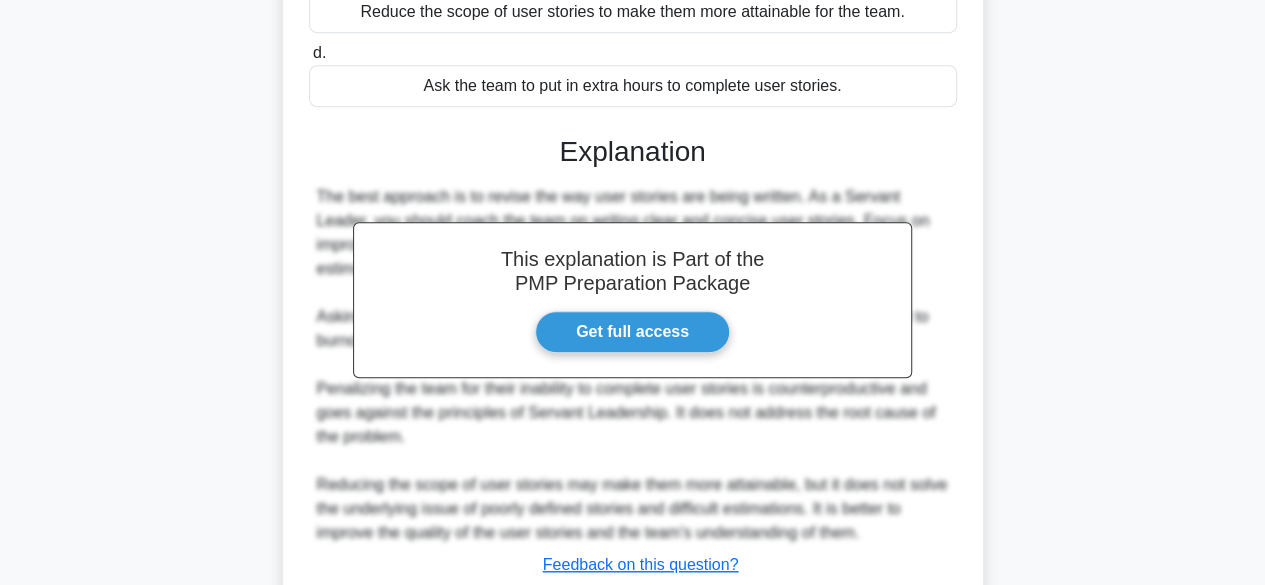 scroll, scrollTop: 487, scrollLeft: 0, axis: vertical 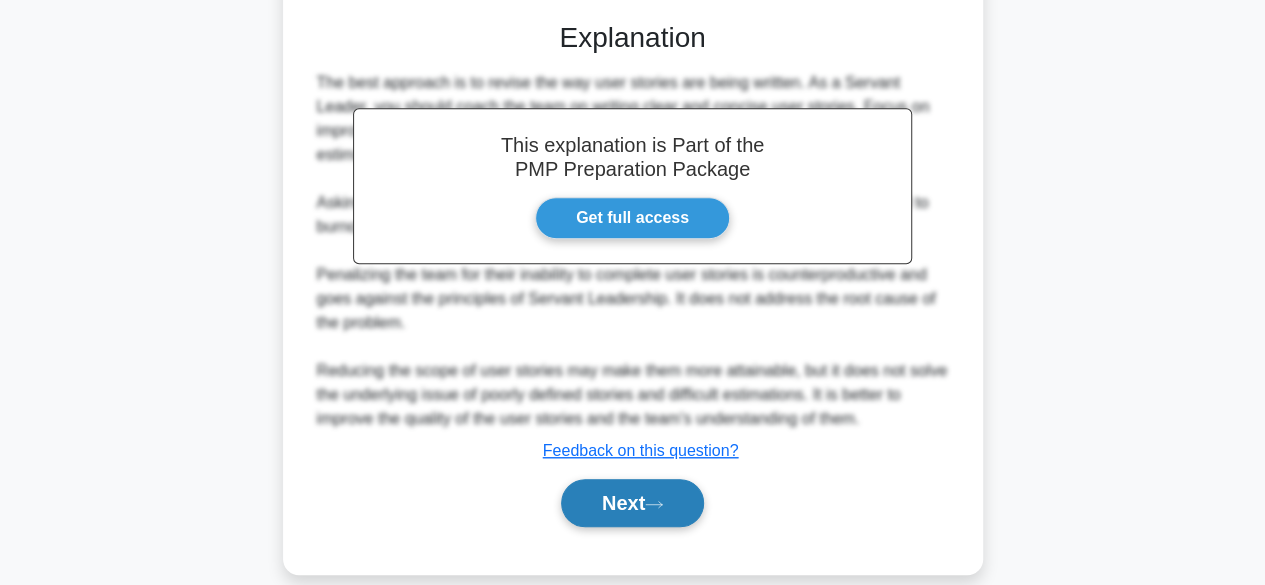 click on "Next" at bounding box center (632, 503) 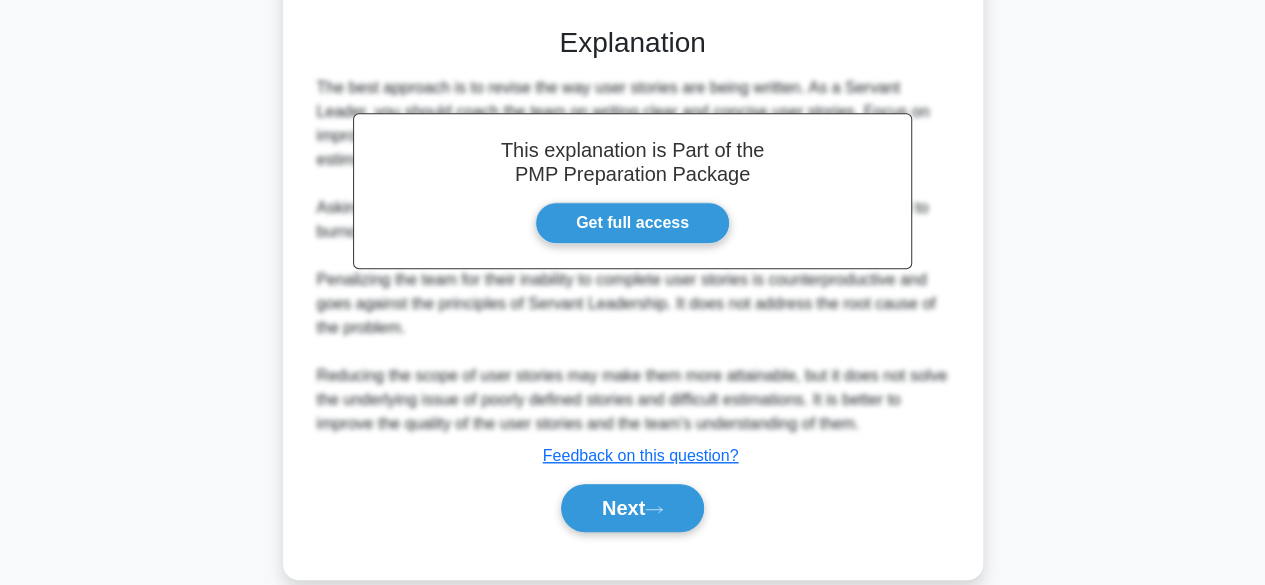 scroll, scrollTop: 495, scrollLeft: 0, axis: vertical 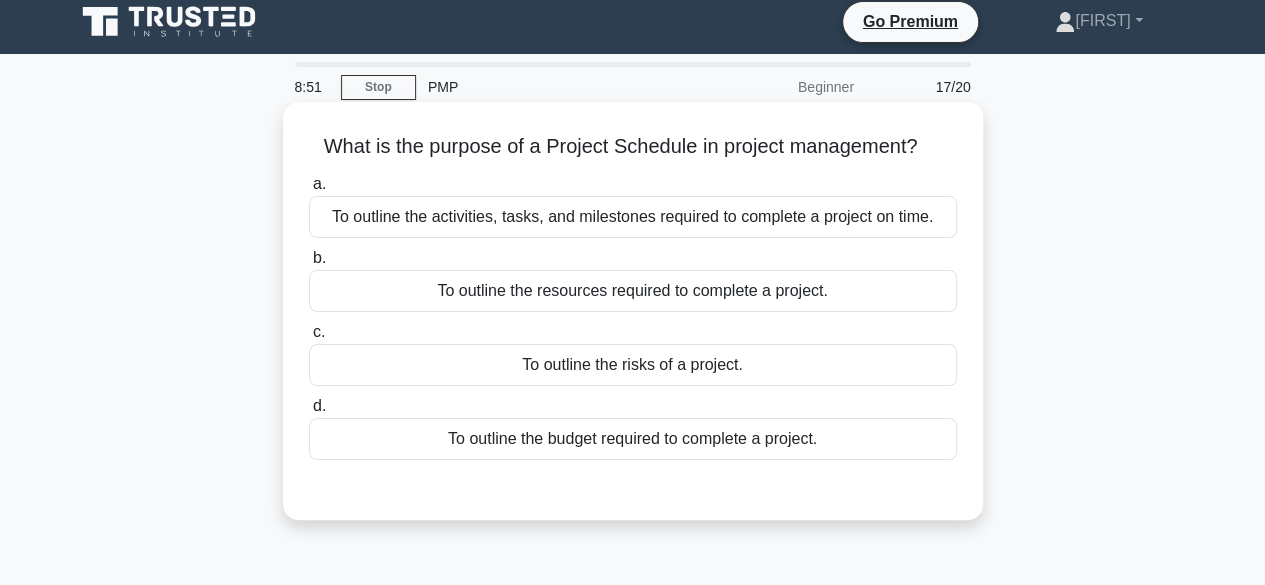 click on "To outline the activities, tasks, and milestones required to complete a project on time." at bounding box center (633, 217) 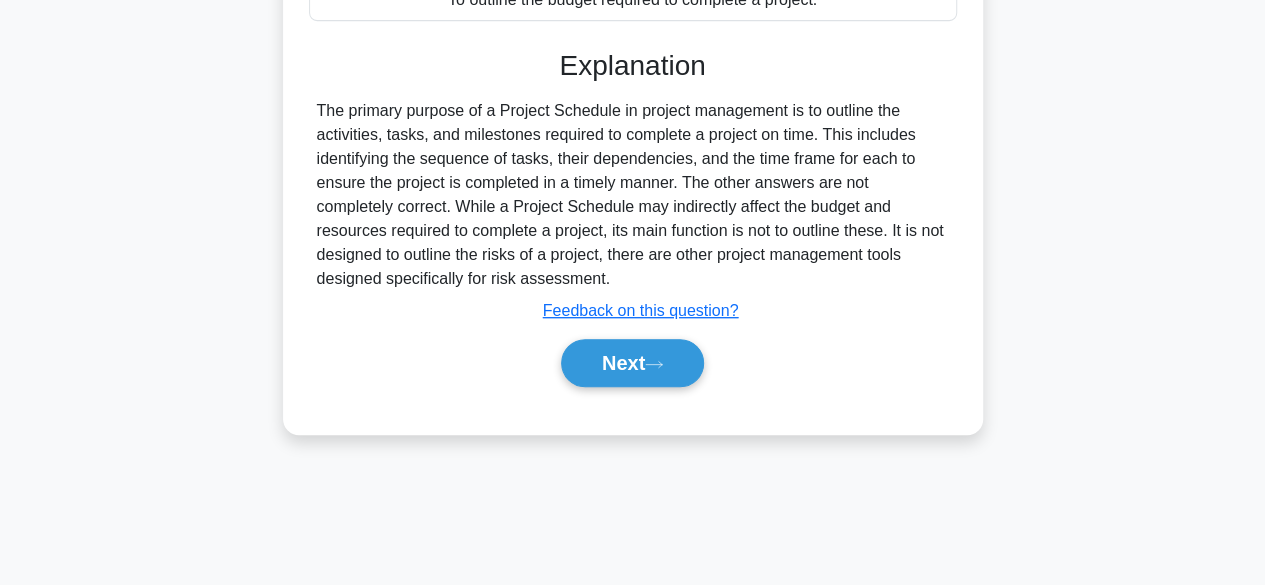 scroll, scrollTop: 460, scrollLeft: 0, axis: vertical 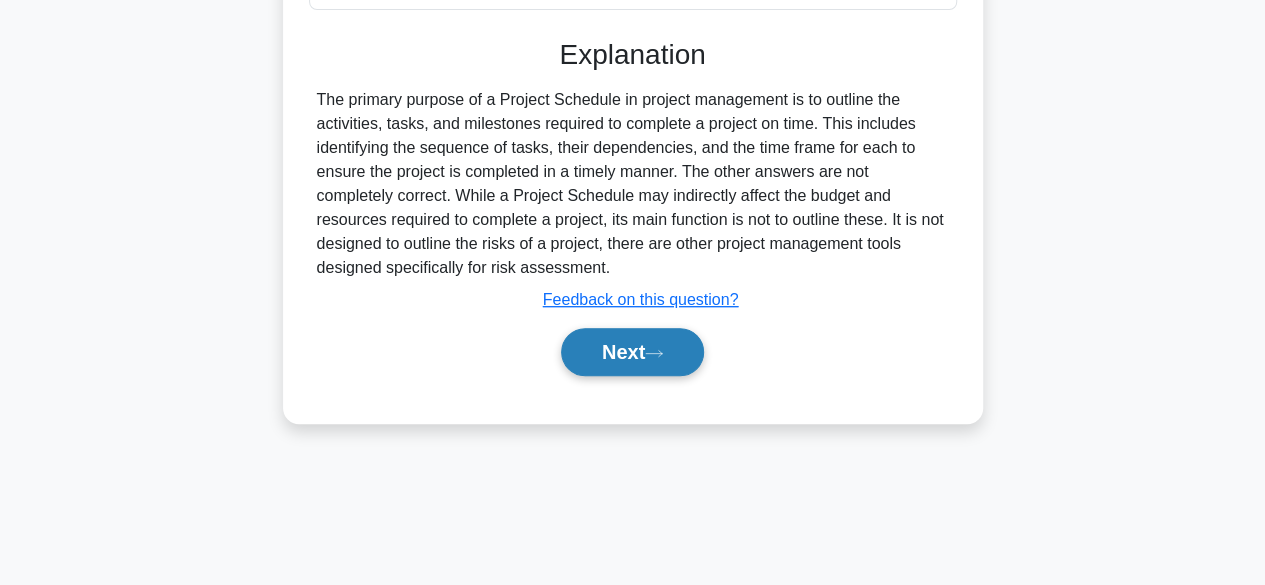 click on "Next" at bounding box center (632, 352) 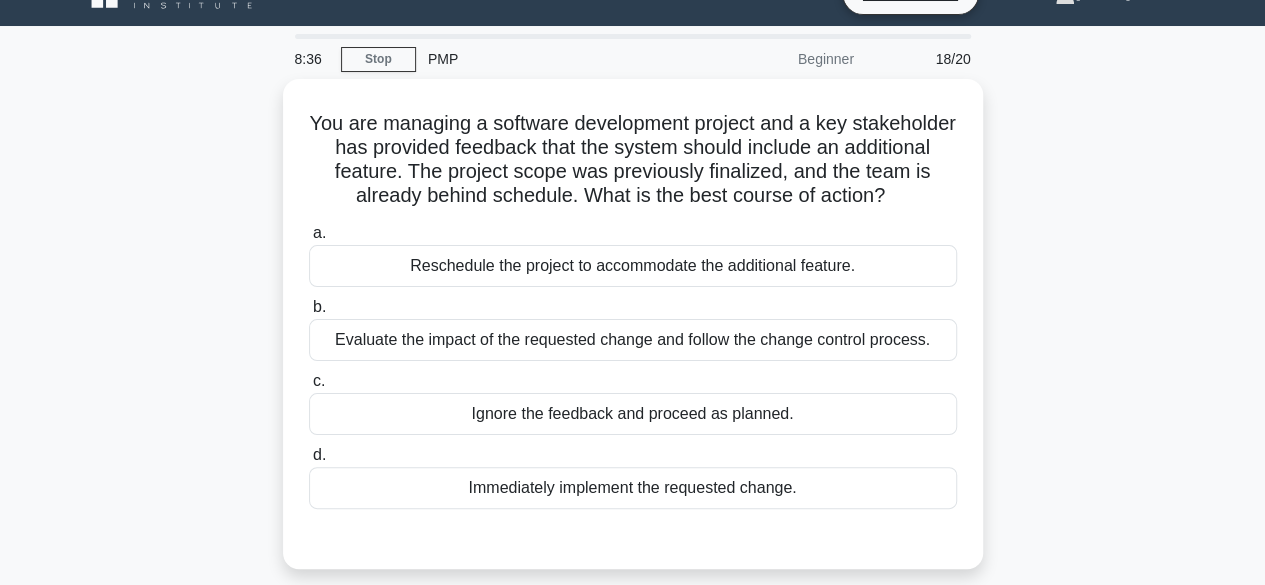 scroll, scrollTop: 40, scrollLeft: 0, axis: vertical 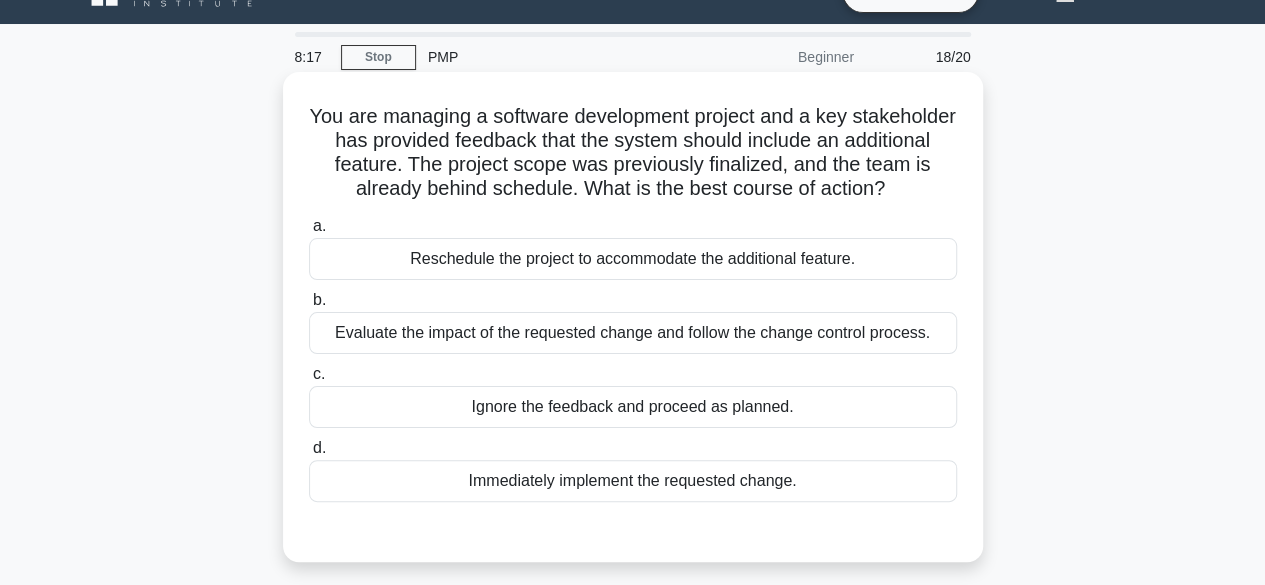 click on "Evaluate the impact of the requested change and follow the change control process." at bounding box center (633, 333) 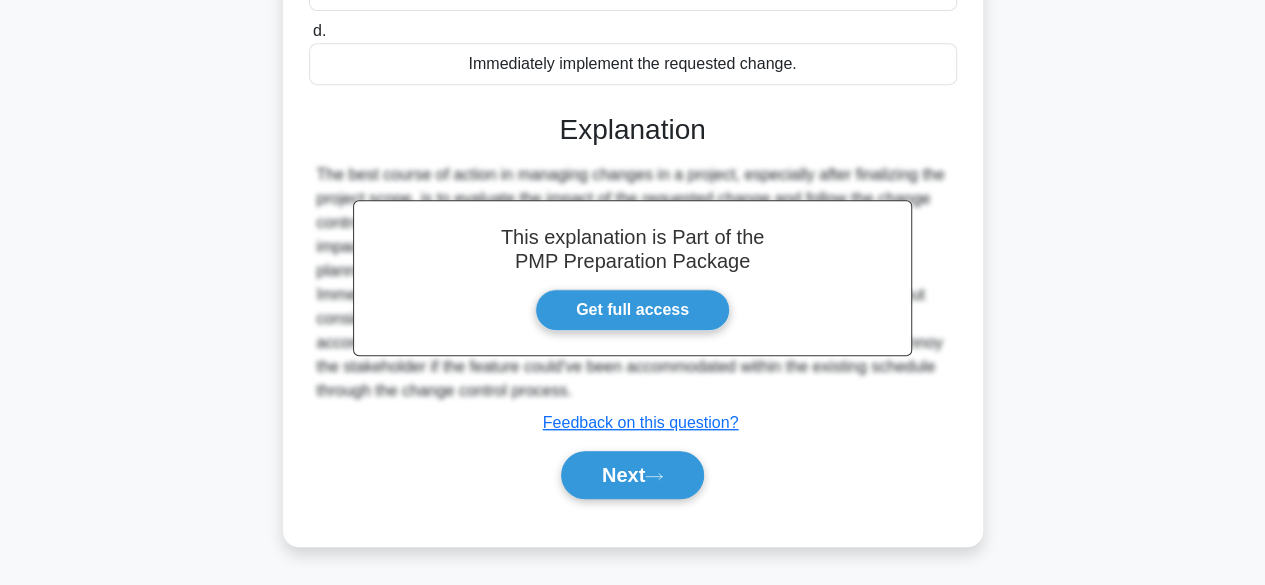 scroll, scrollTop: 495, scrollLeft: 0, axis: vertical 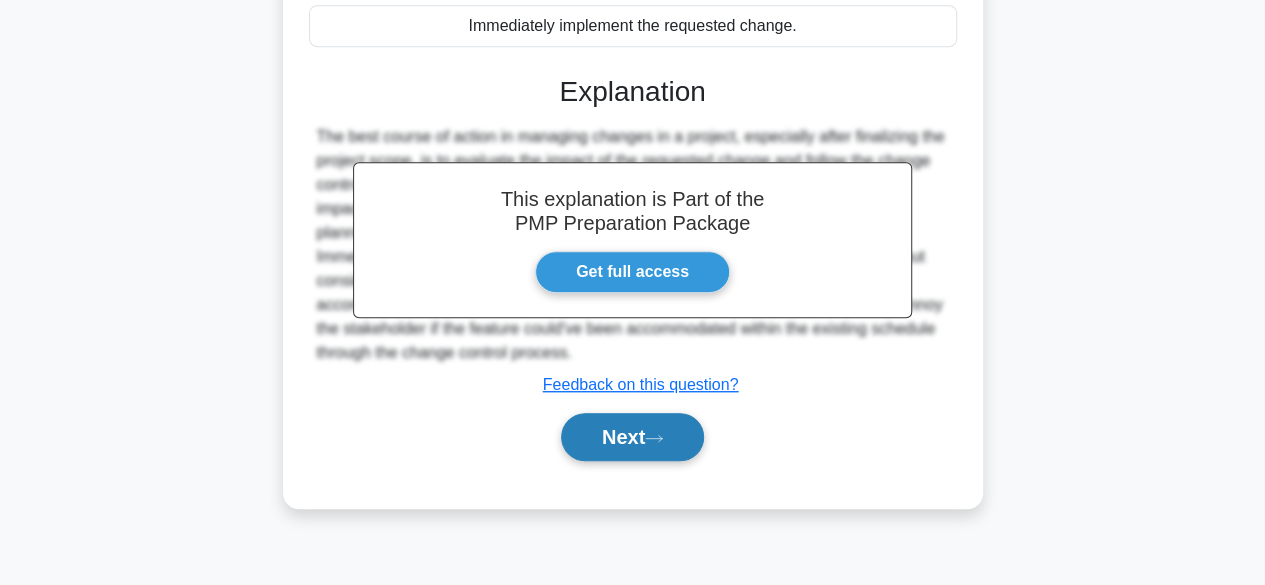 click on "Next" at bounding box center (632, 437) 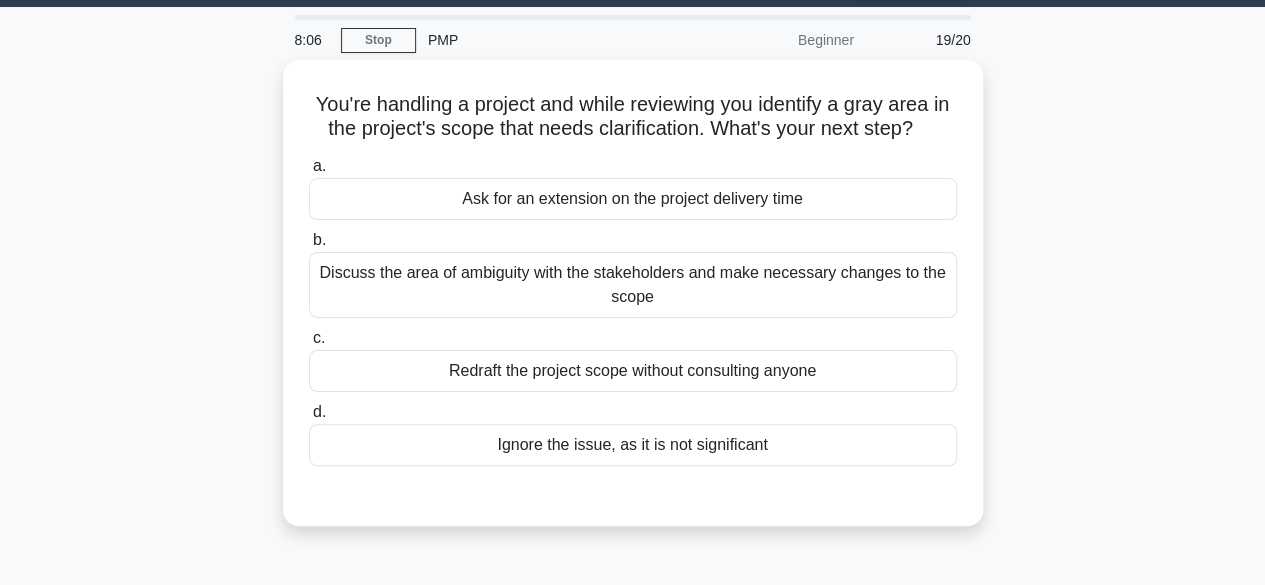 scroll, scrollTop: 59, scrollLeft: 0, axis: vertical 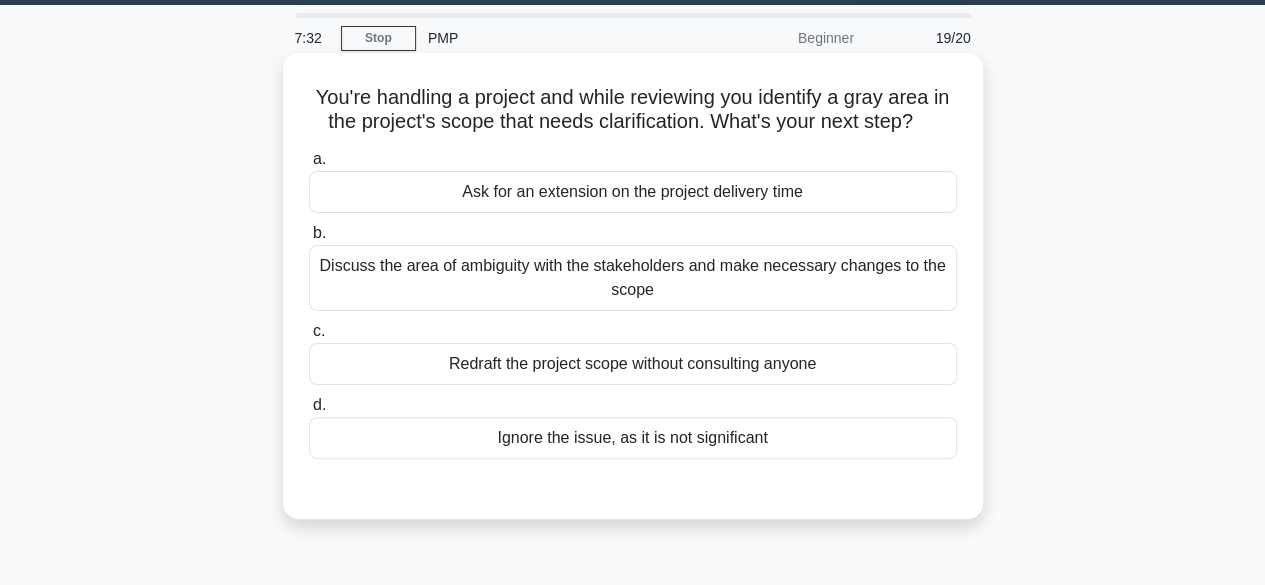 click on "Discuss the area of ambiguity with the stakeholders and make necessary changes to the scope" at bounding box center (633, 278) 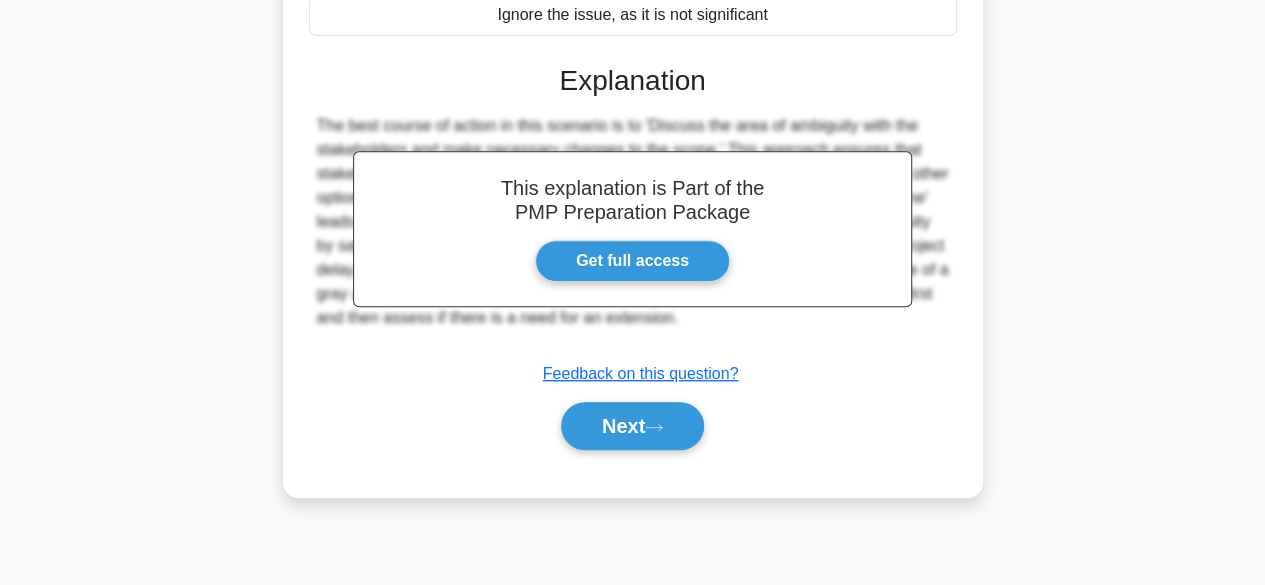 scroll, scrollTop: 495, scrollLeft: 0, axis: vertical 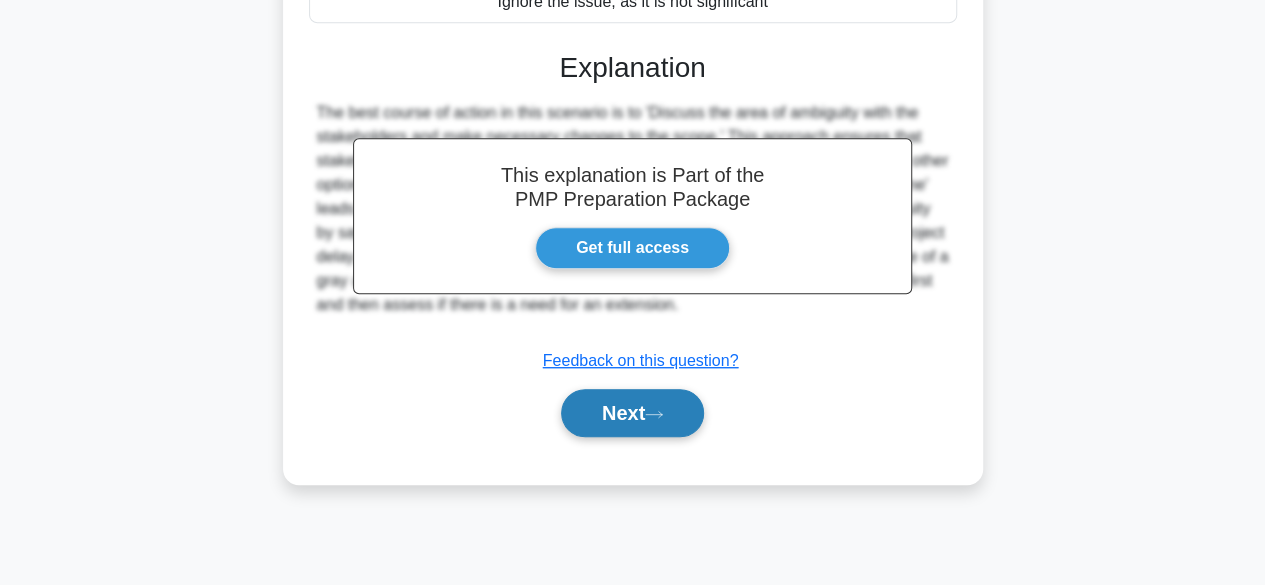 click on "Next" at bounding box center (632, 413) 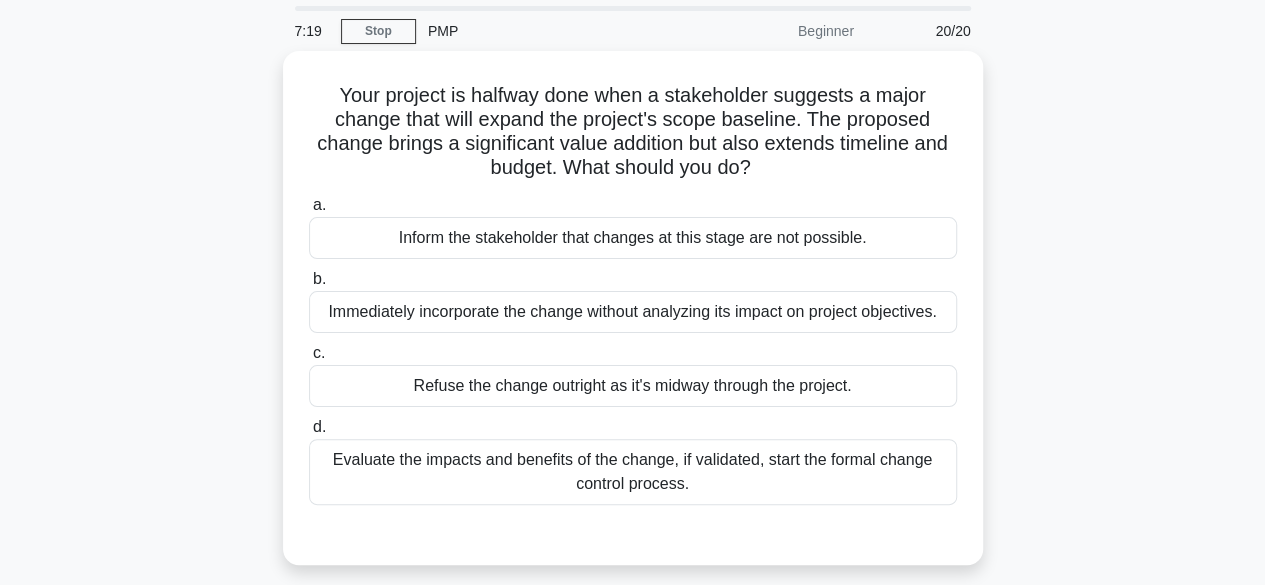 scroll, scrollTop: 63, scrollLeft: 0, axis: vertical 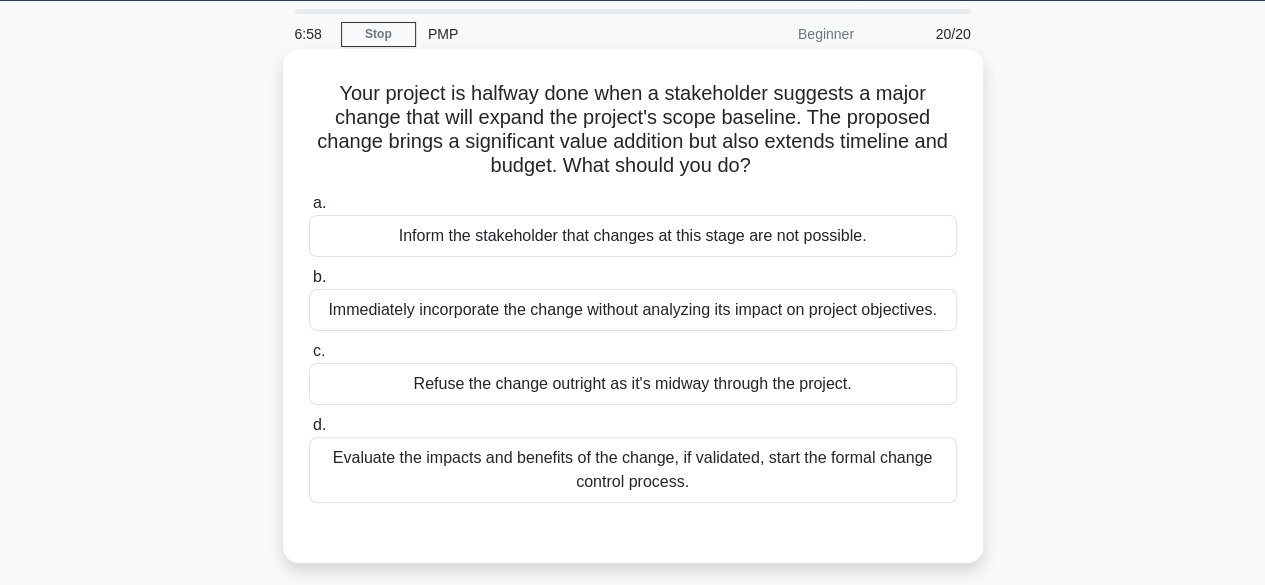 click on "Evaluate the impacts and benefits of the change, if validated, start the formal change control process." at bounding box center [633, 470] 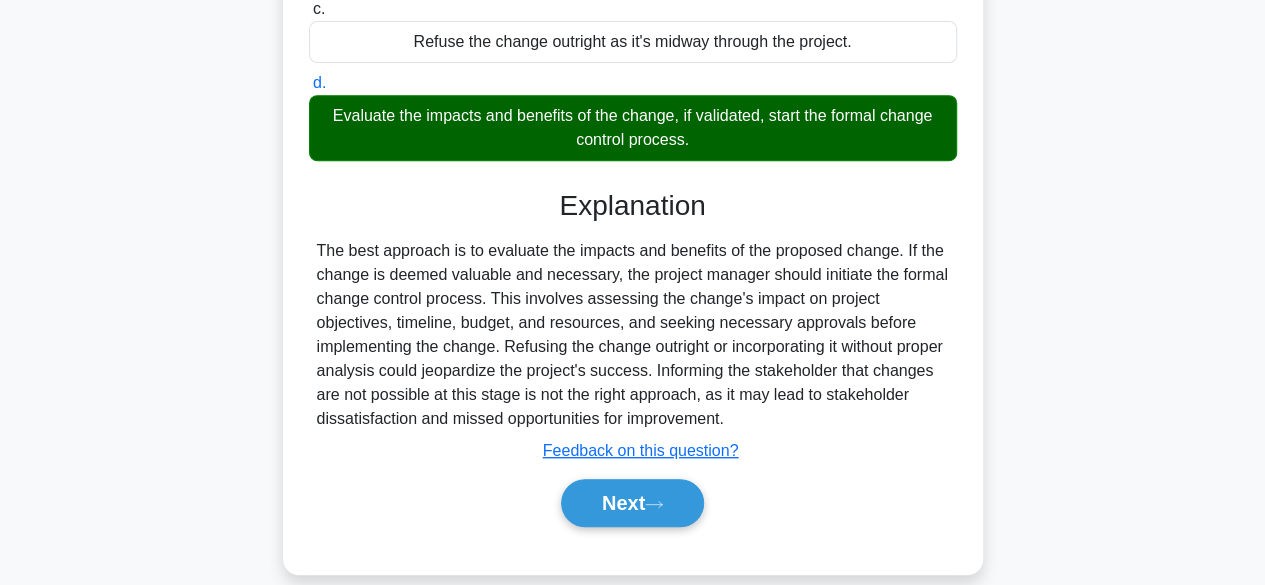 scroll, scrollTop: 494, scrollLeft: 0, axis: vertical 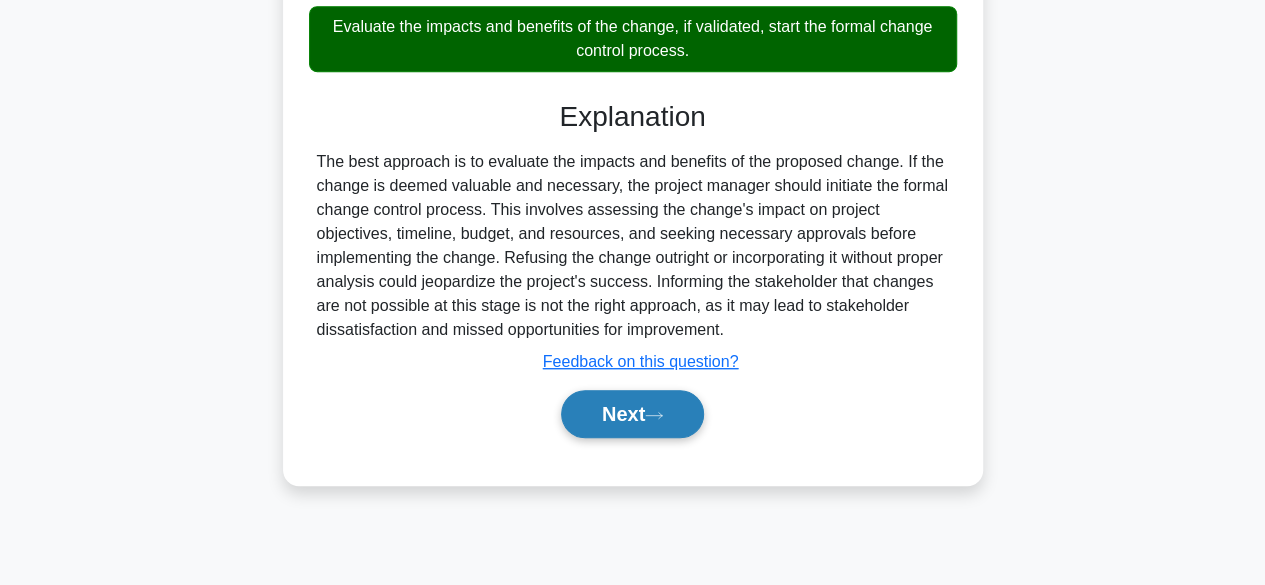 click 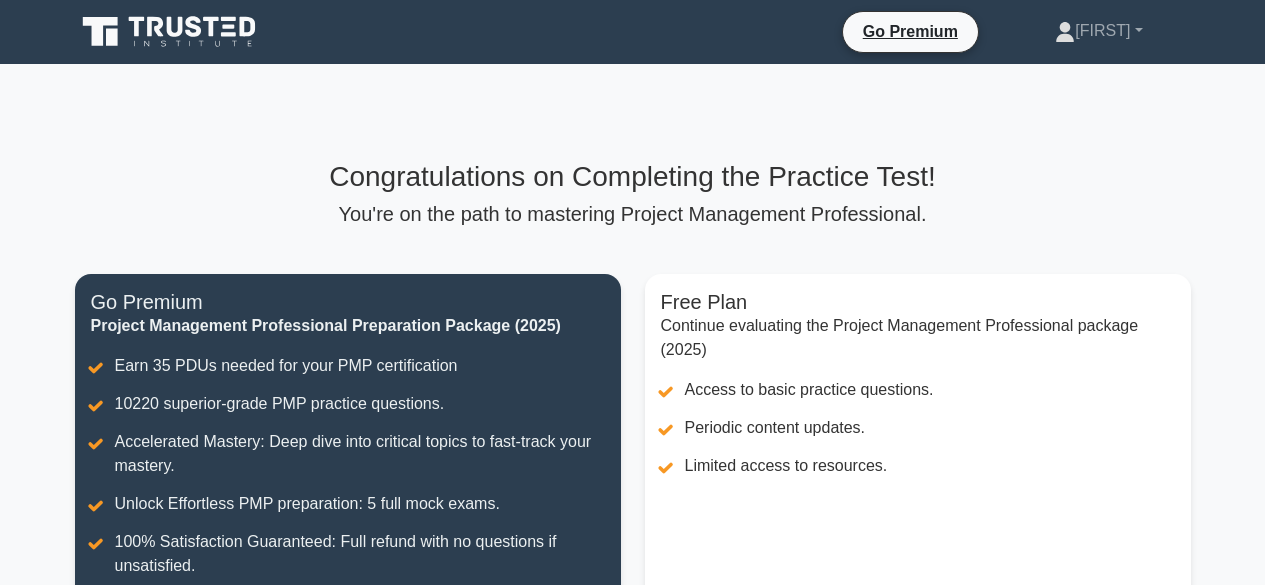 scroll, scrollTop: 0, scrollLeft: 0, axis: both 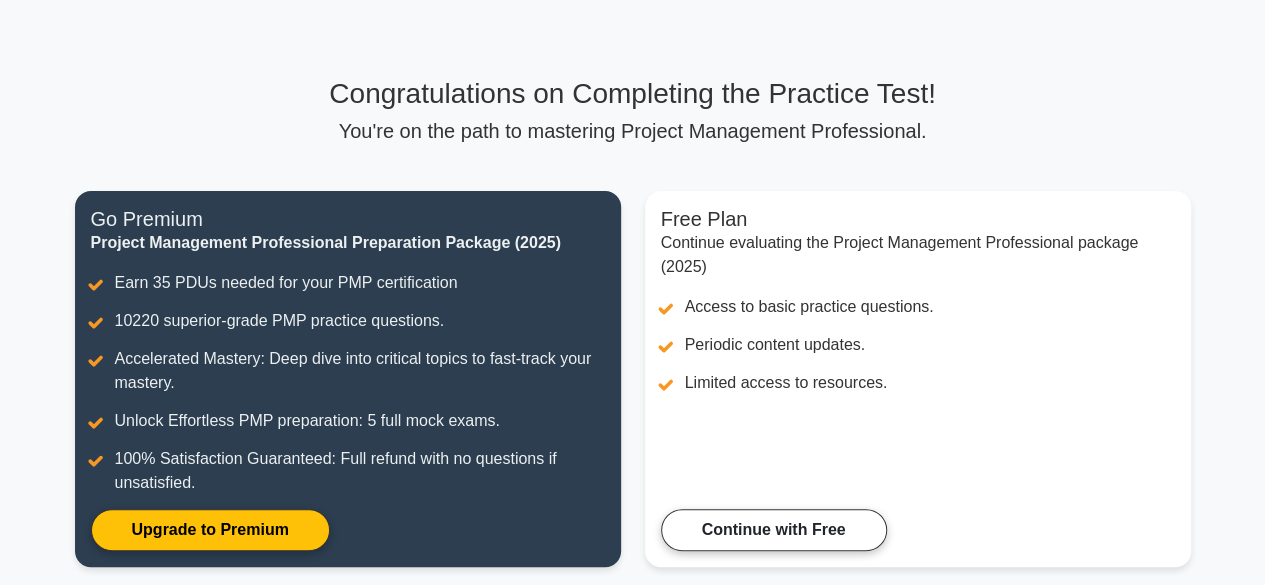 drag, startPoint x: 1268, startPoint y: 185, endPoint x: 1233, endPoint y: 231, distance: 57.801384 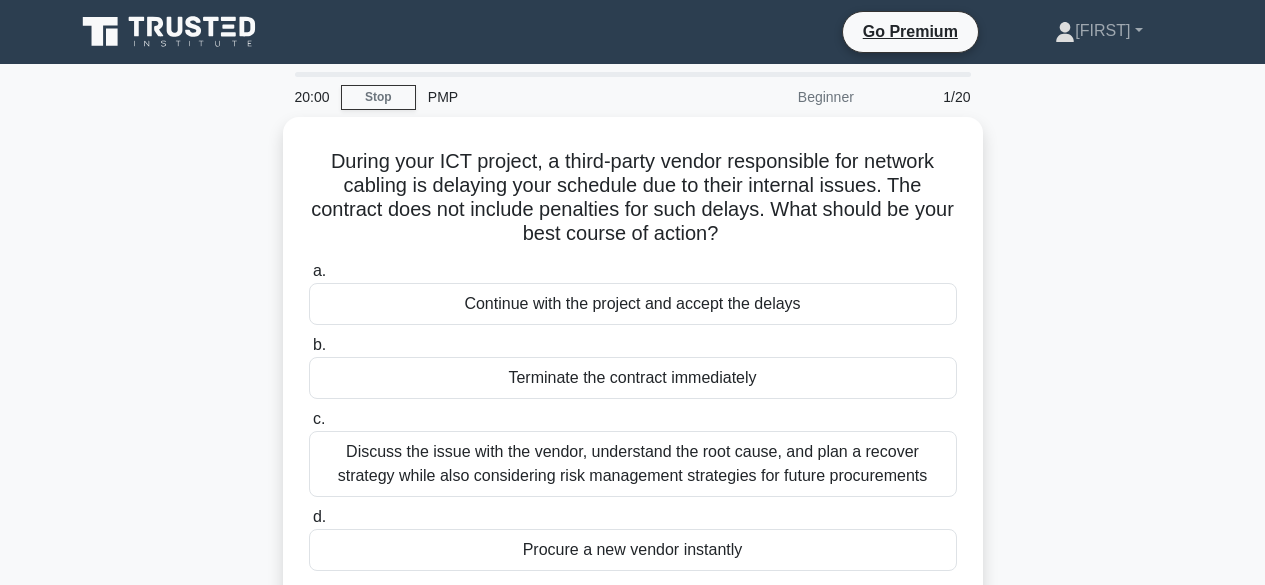 scroll, scrollTop: 494, scrollLeft: 0, axis: vertical 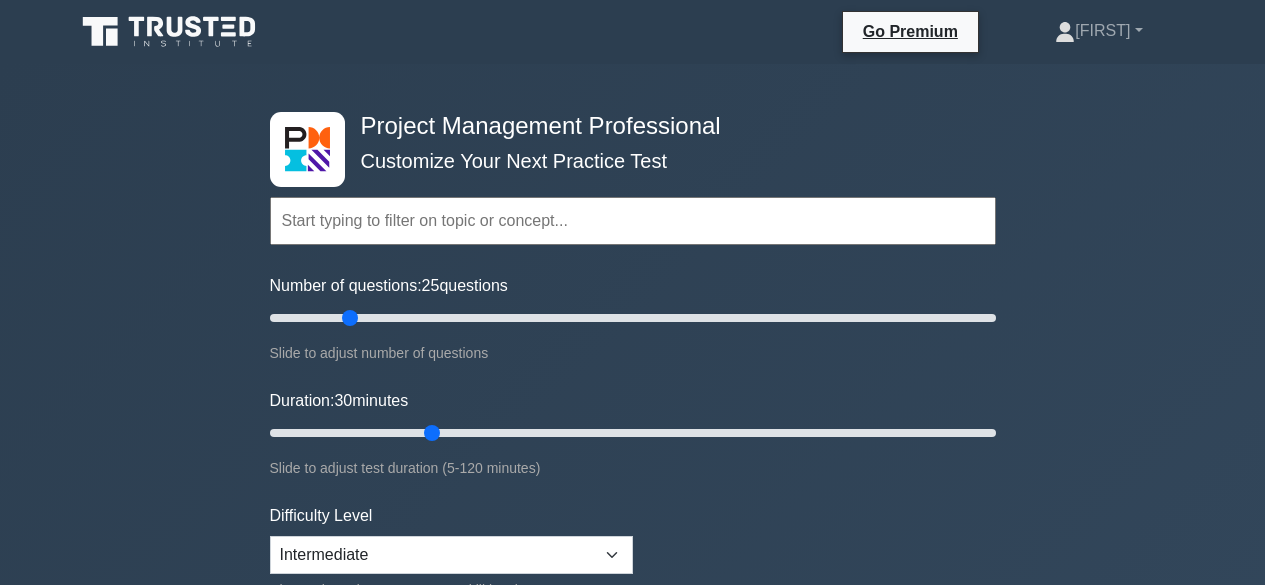 select on "intermediate" 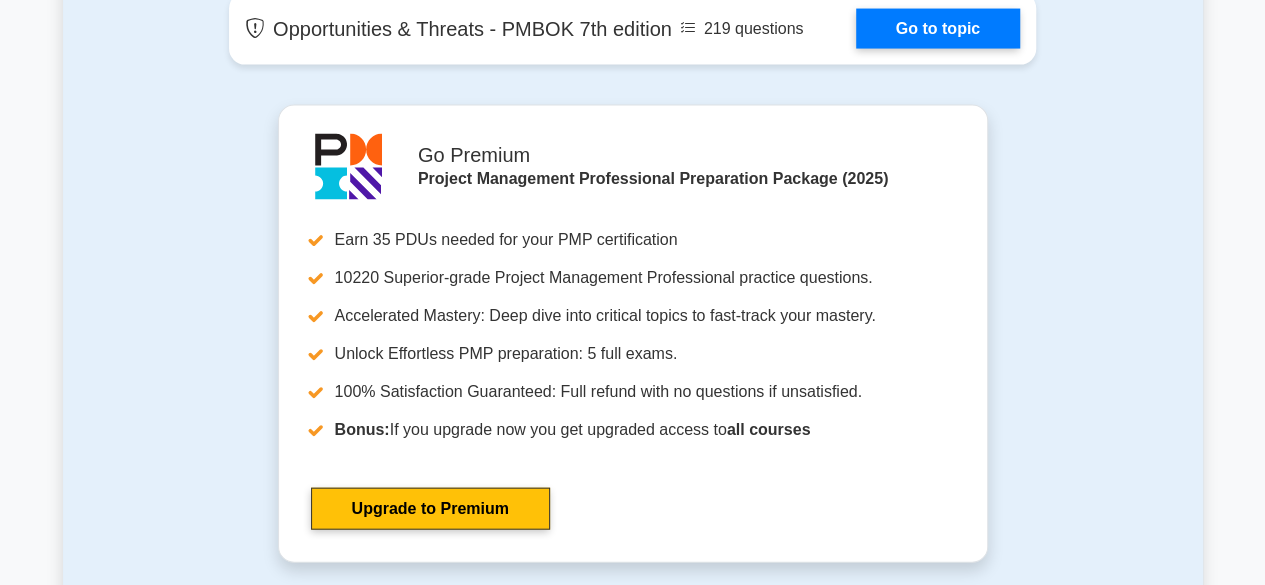 scroll, scrollTop: 0, scrollLeft: 0, axis: both 